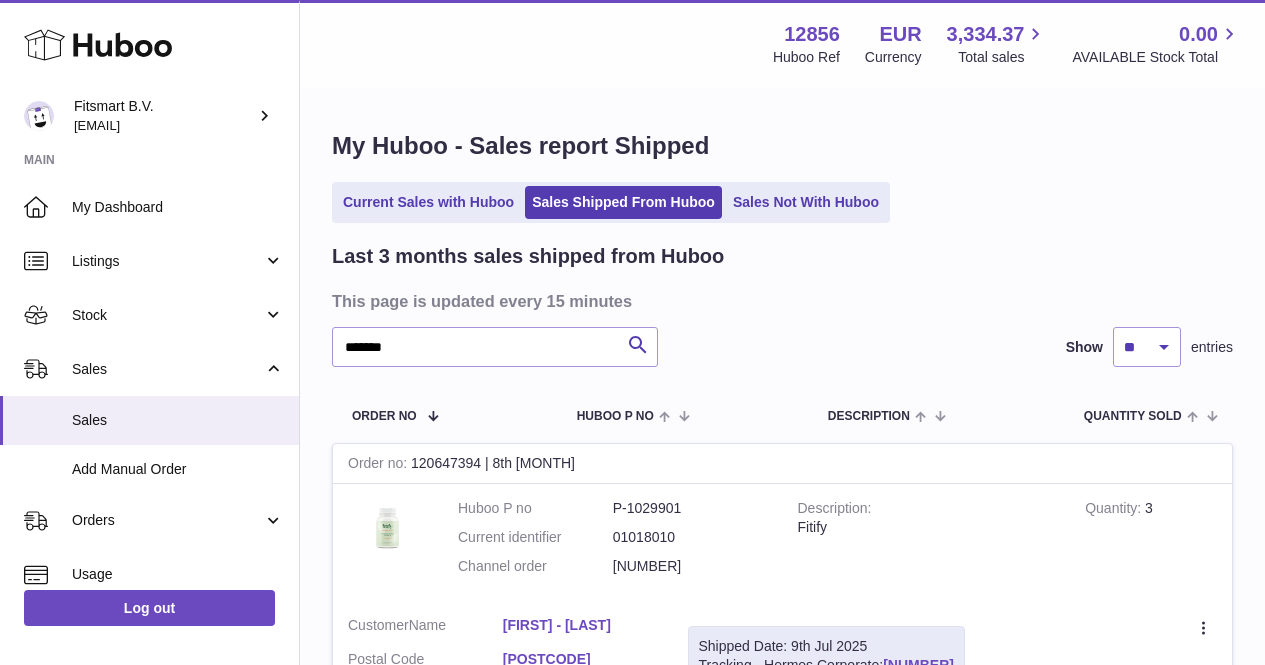 scroll, scrollTop: 196, scrollLeft: 0, axis: vertical 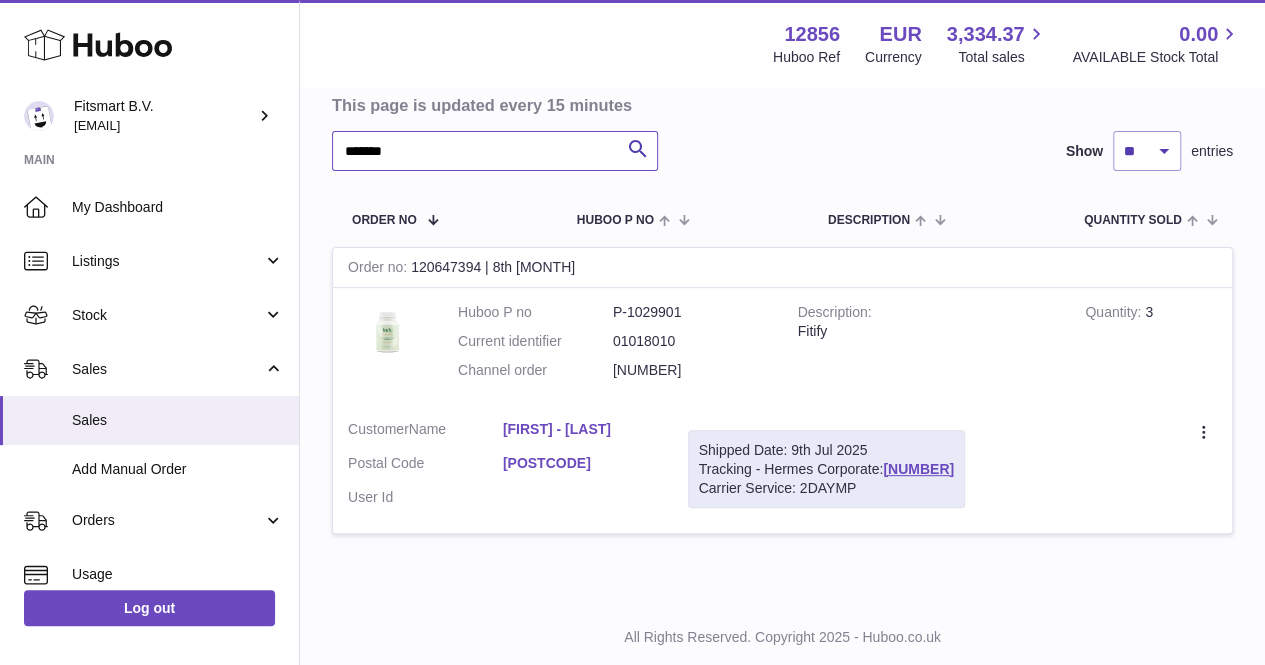 drag, startPoint x: 482, startPoint y: 157, endPoint x: 263, endPoint y: 157, distance: 219 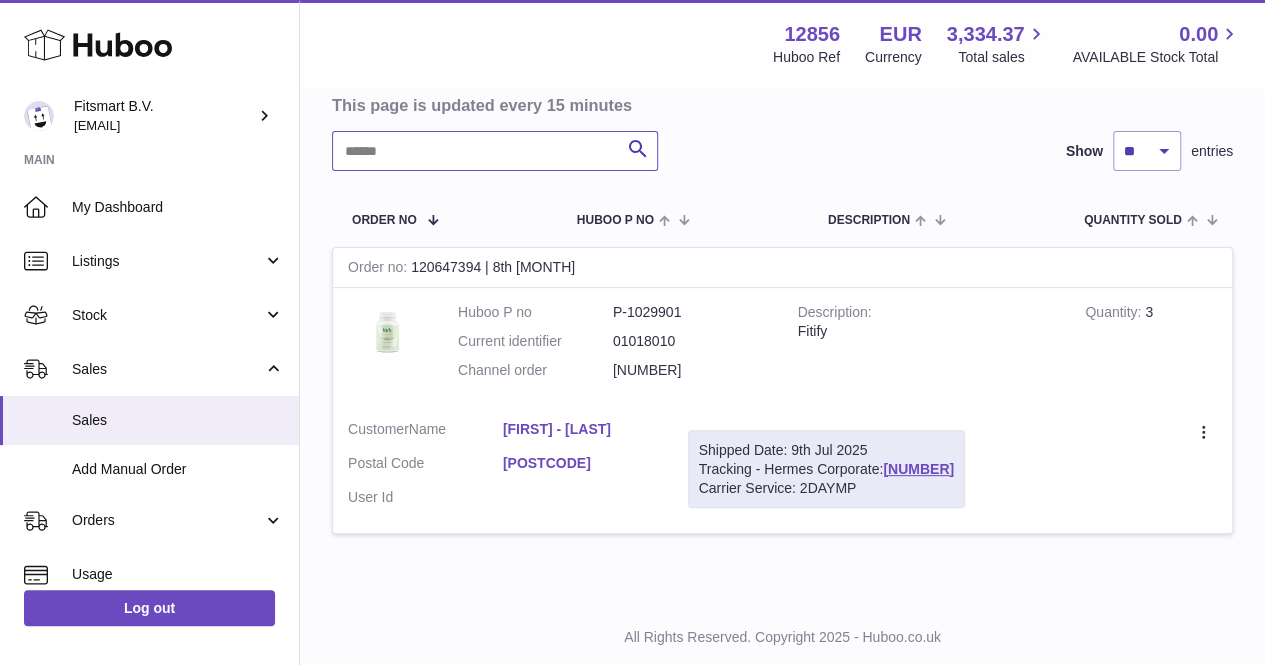 paste on "**********" 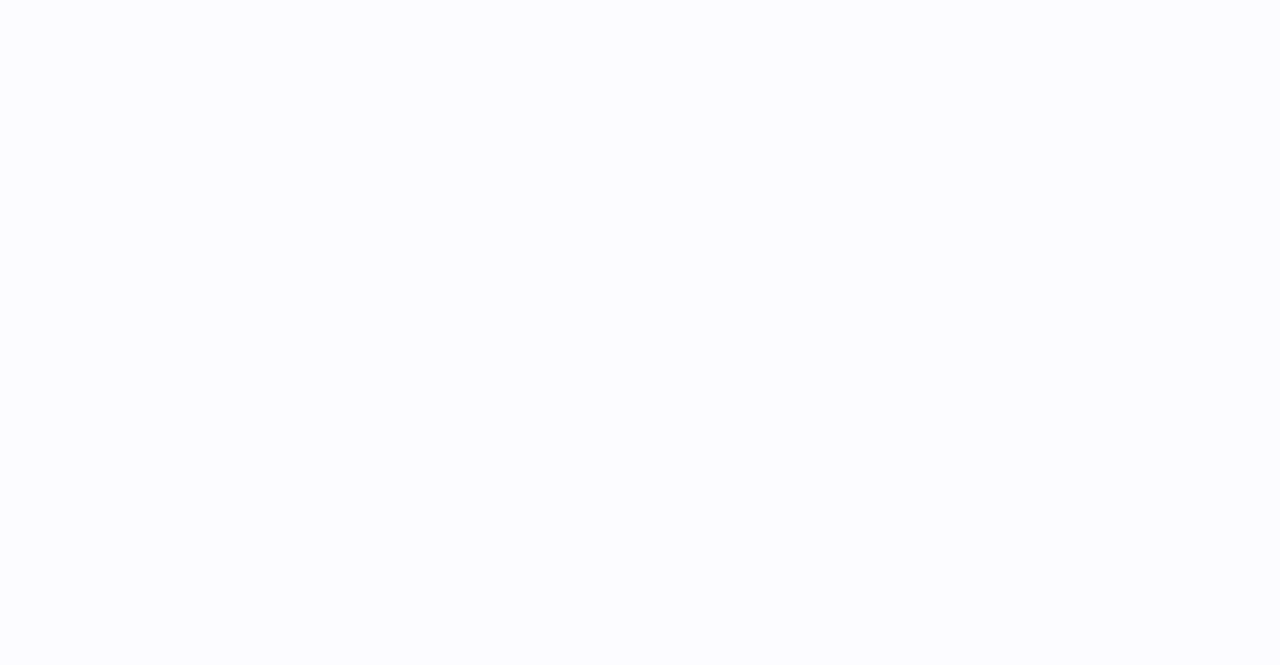 scroll, scrollTop: 0, scrollLeft: 0, axis: both 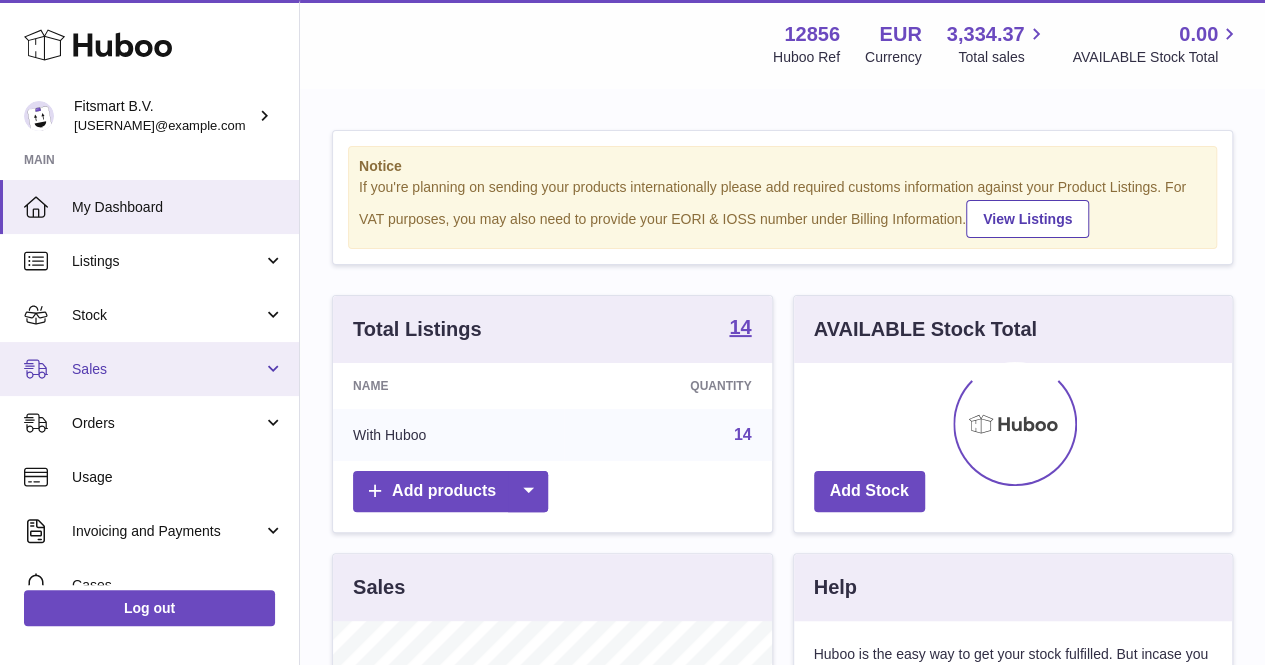 click on "Sales" at bounding box center (167, 369) 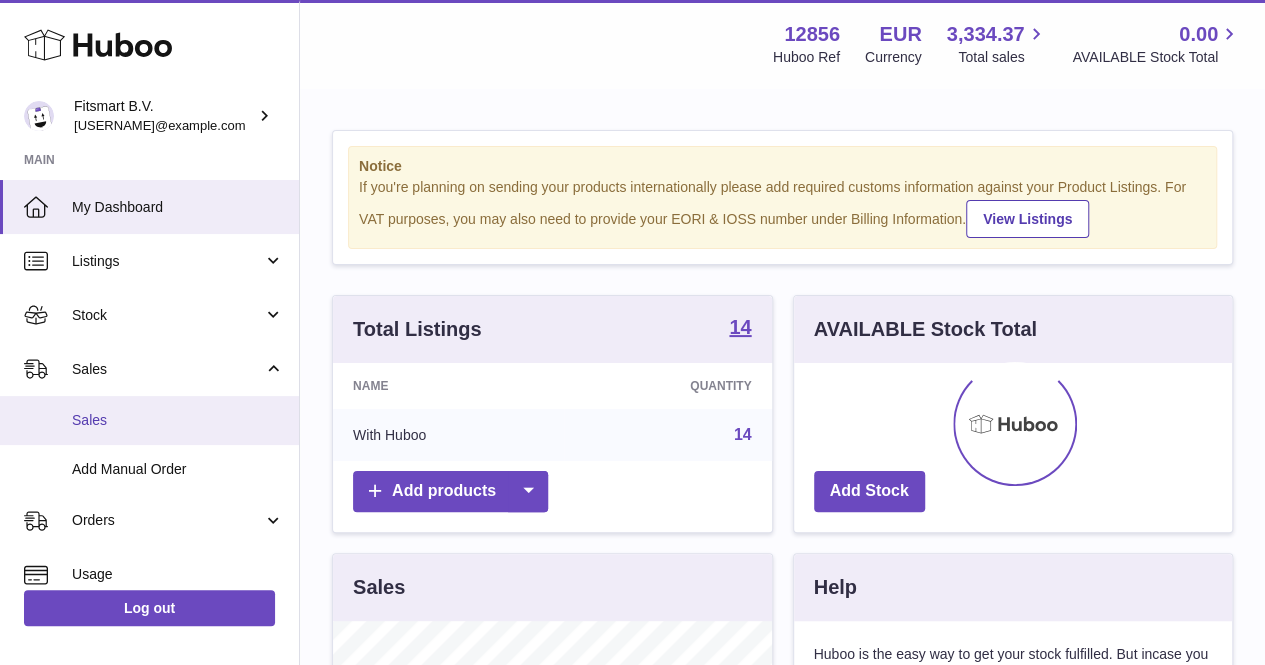 click on "Sales" at bounding box center (178, 420) 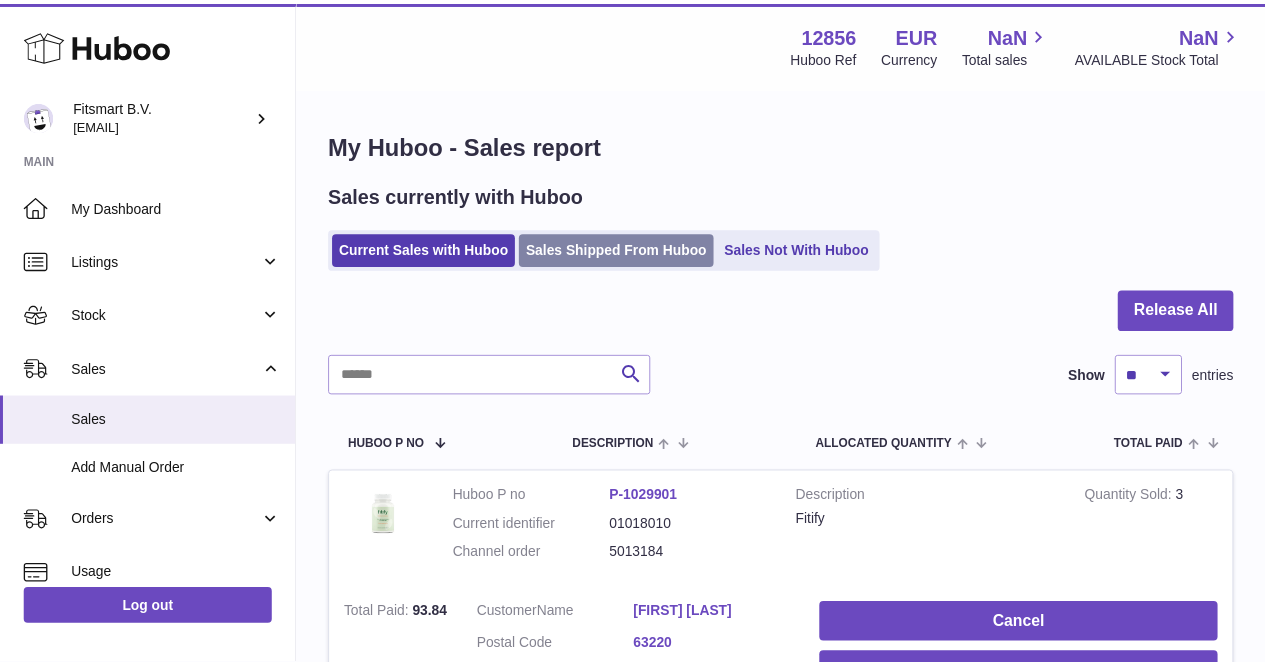 scroll, scrollTop: 0, scrollLeft: 0, axis: both 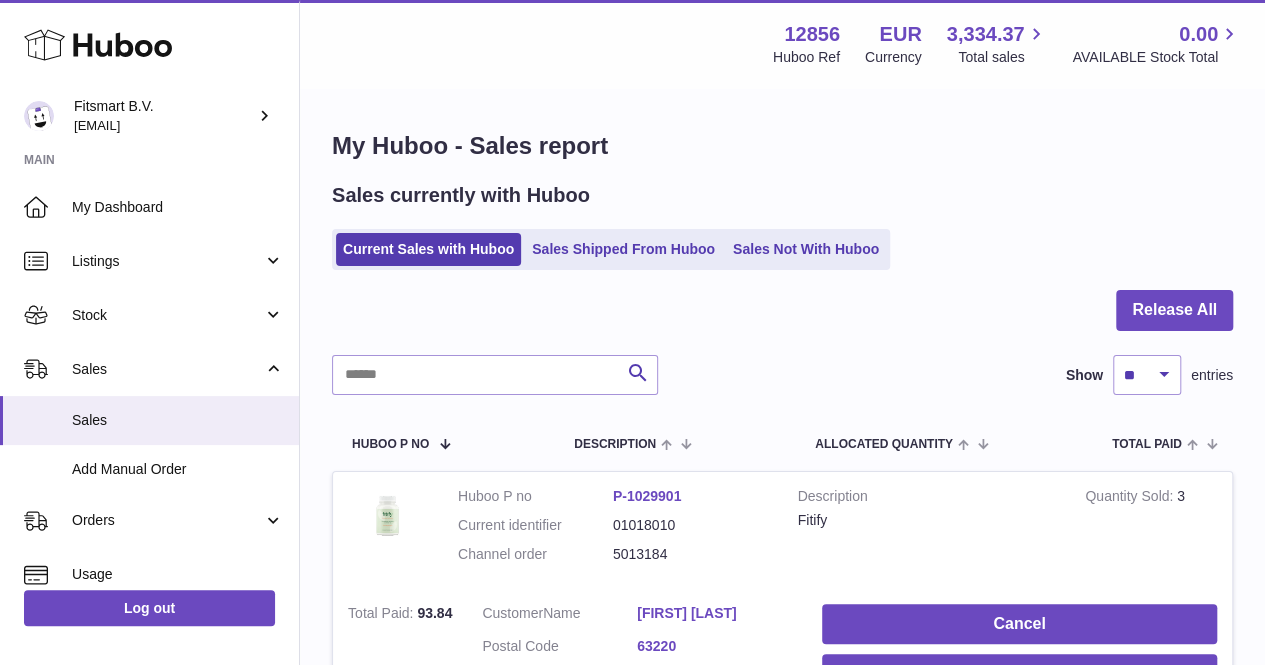 click on "Current Sales with Huboo
Sales Shipped From Huboo
Sales Not With Huboo" at bounding box center (611, 249) 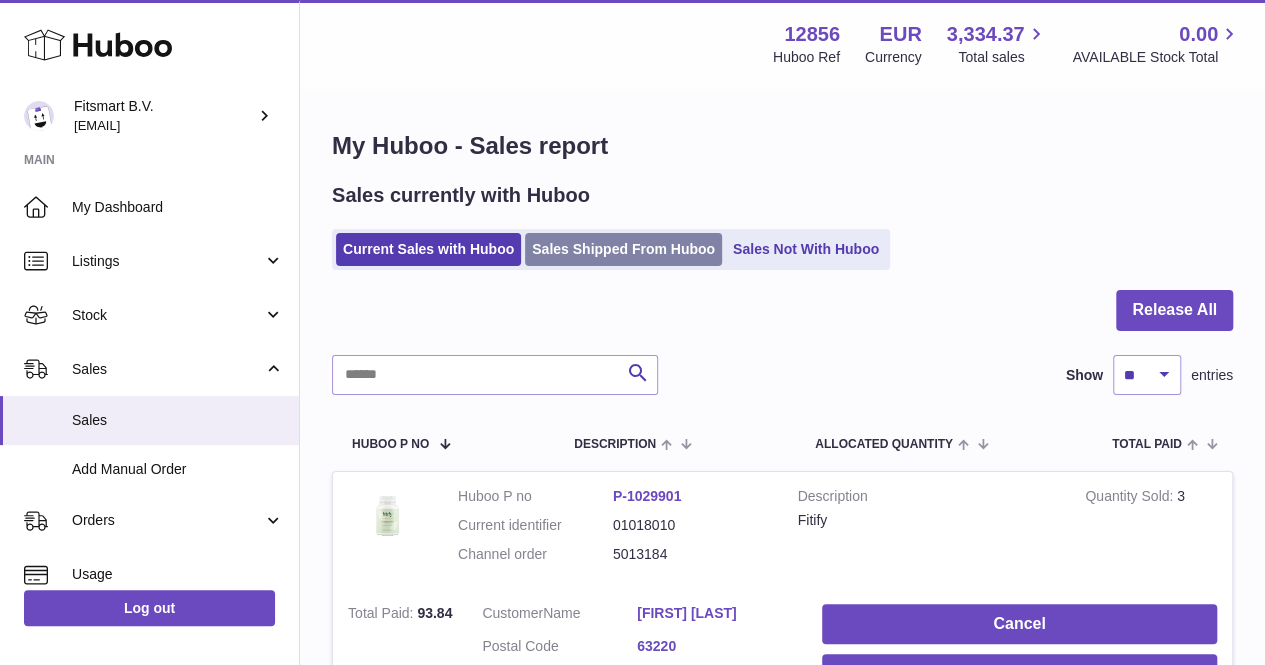 click on "Sales Shipped From Huboo" at bounding box center (623, 249) 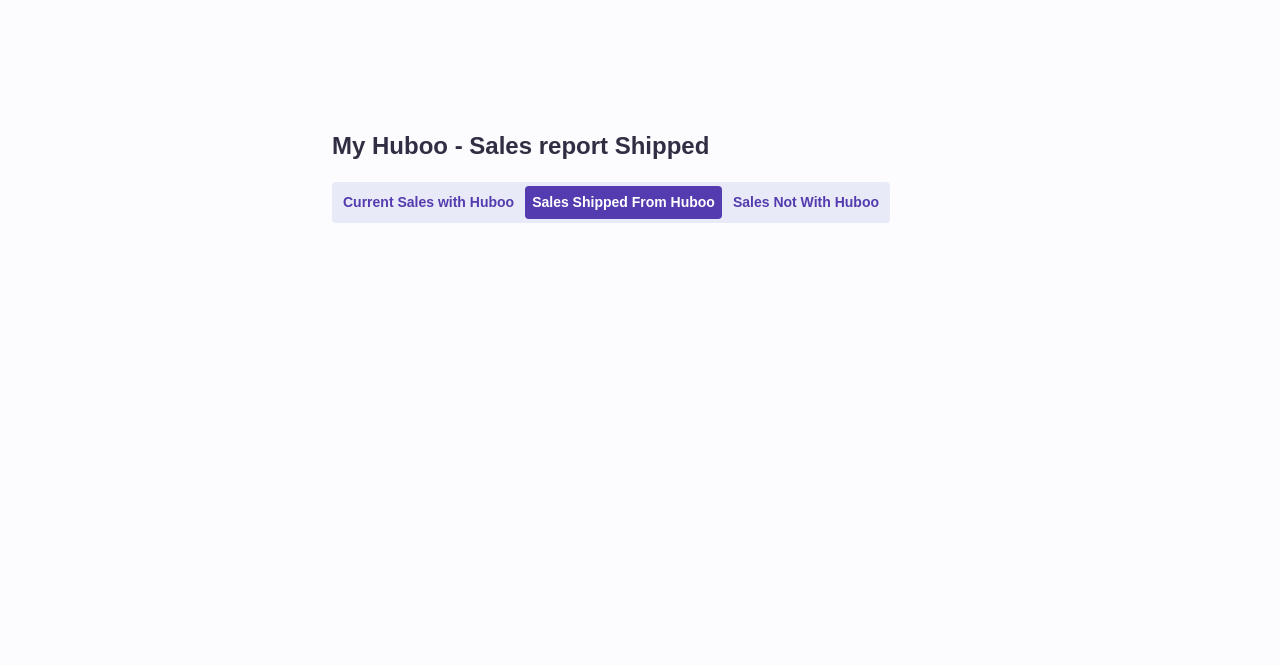 scroll, scrollTop: 0, scrollLeft: 0, axis: both 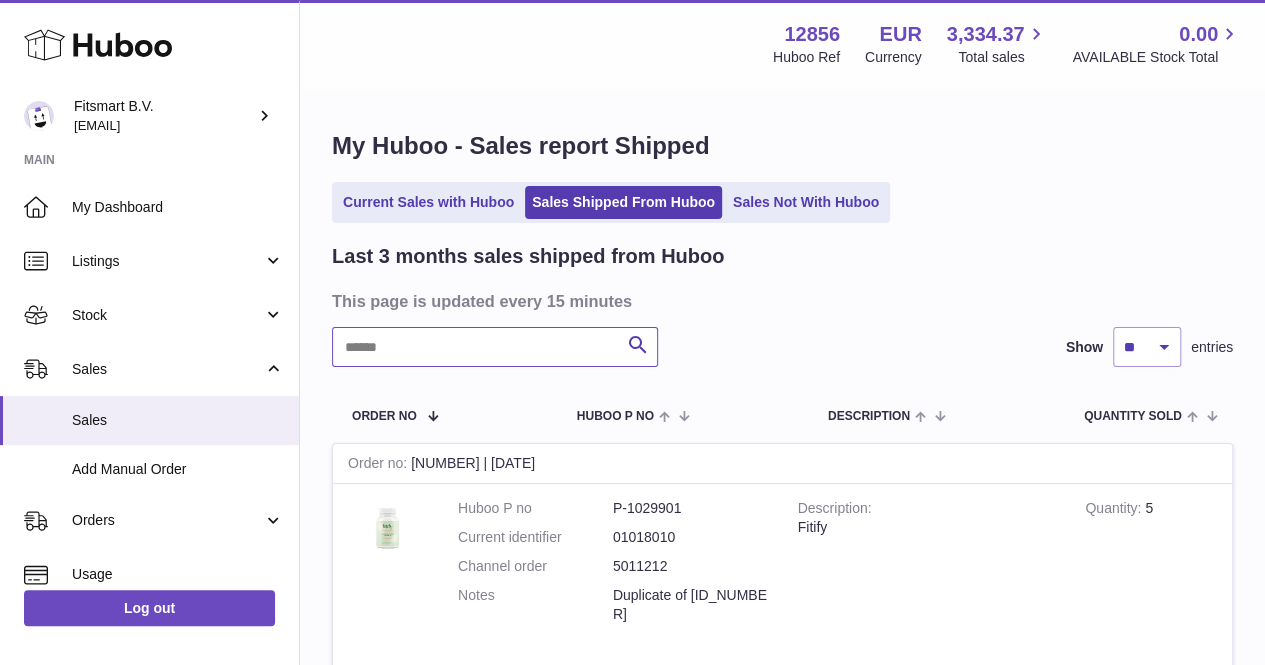 click at bounding box center (495, 347) 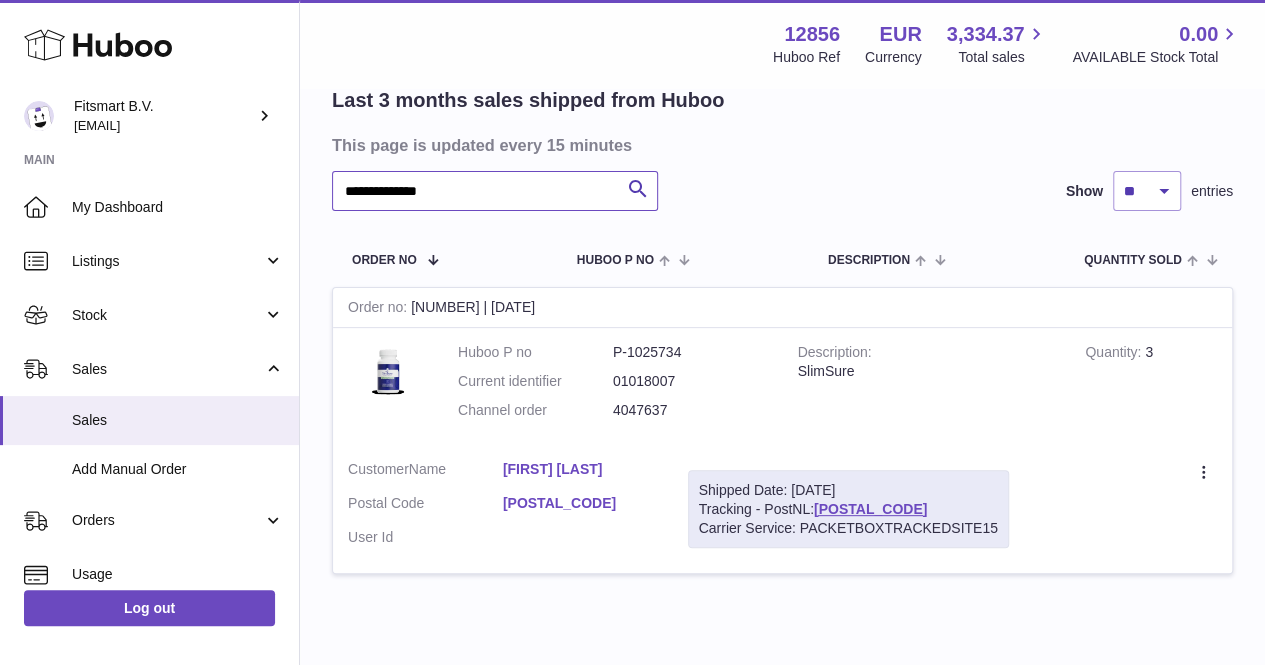 scroll, scrollTop: 158, scrollLeft: 0, axis: vertical 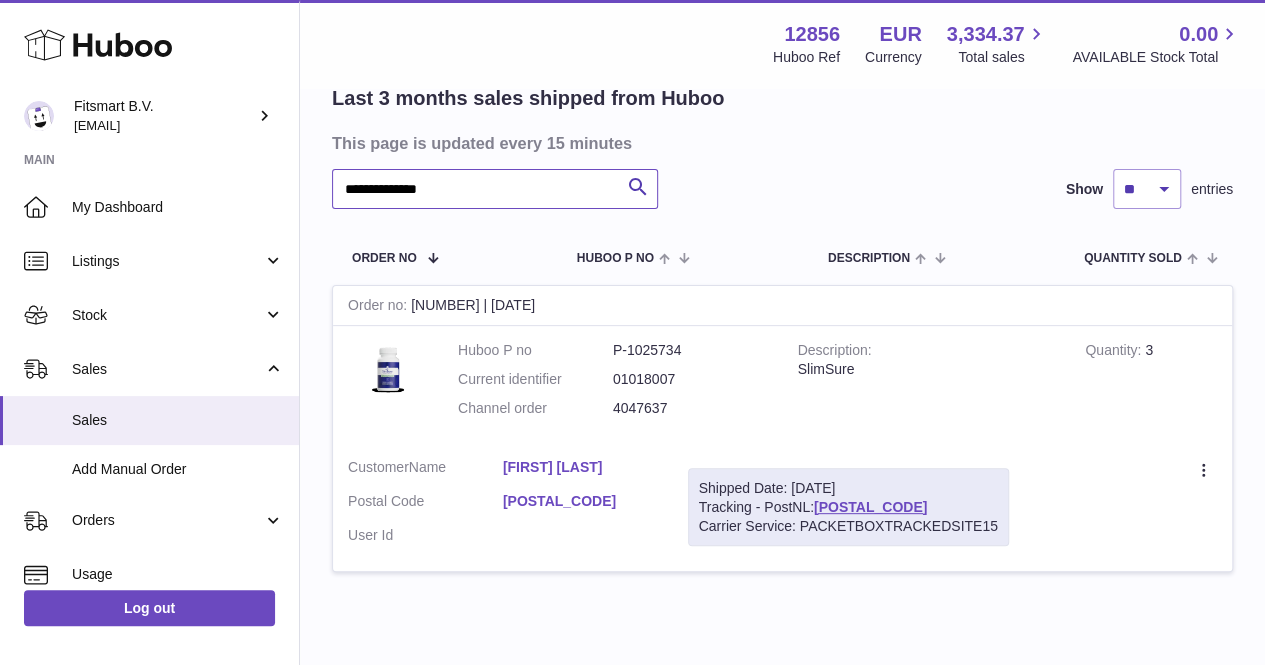 type on "**********" 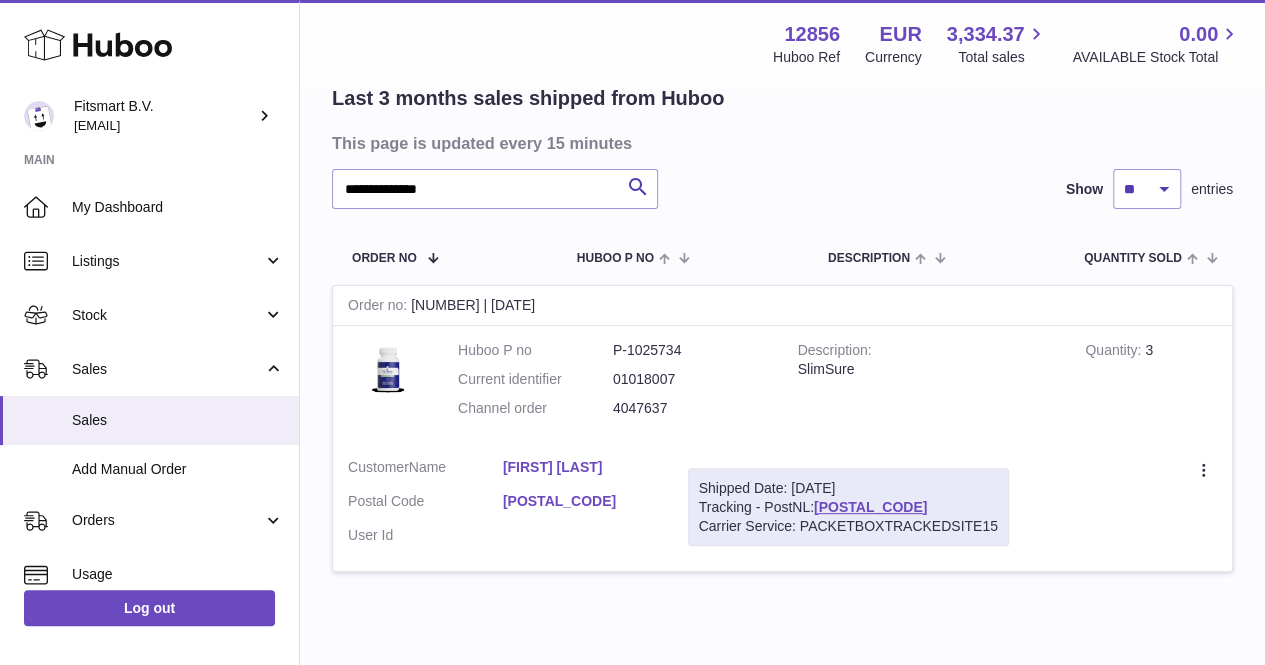 drag, startPoint x: 700, startPoint y: 424, endPoint x: 596, endPoint y: 425, distance: 104.00481 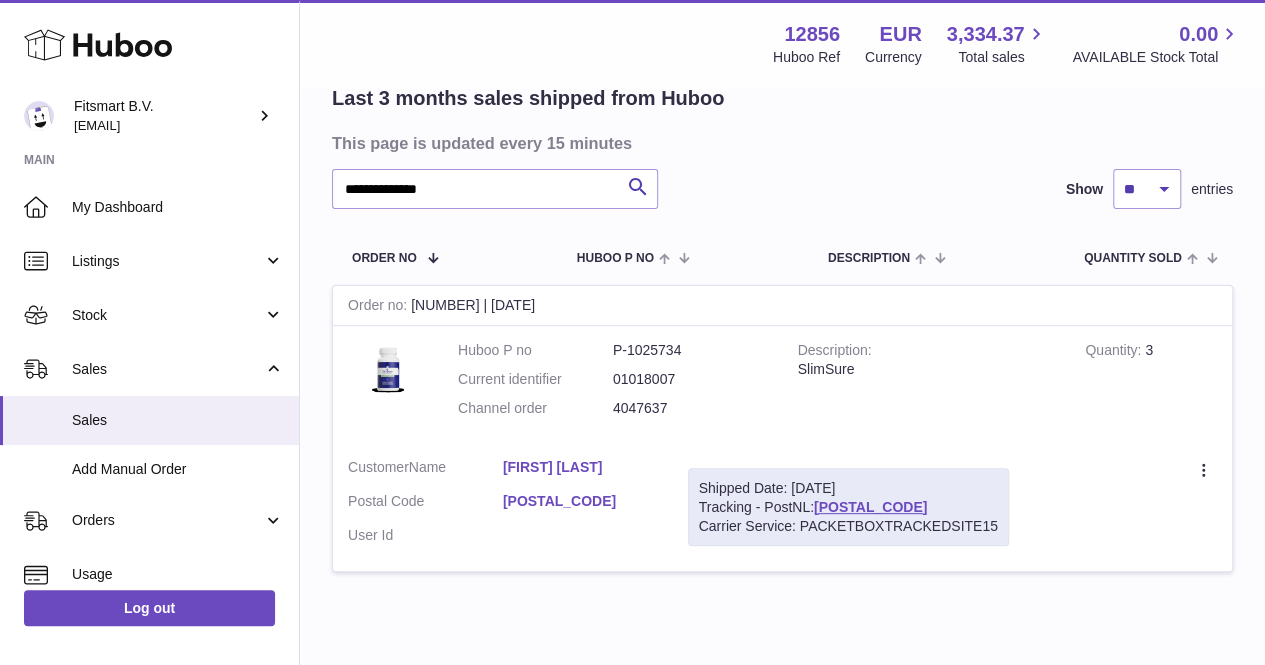 click at bounding box center [632, 332] 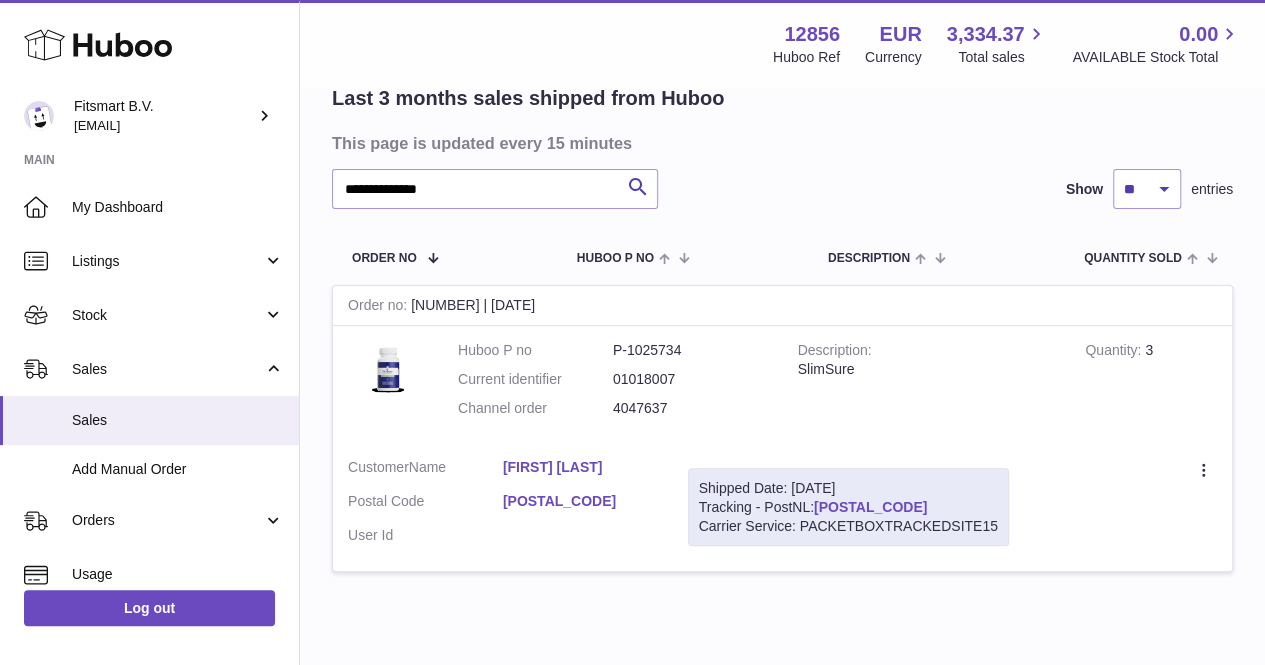 click on "LA376515715NL" at bounding box center (870, 507) 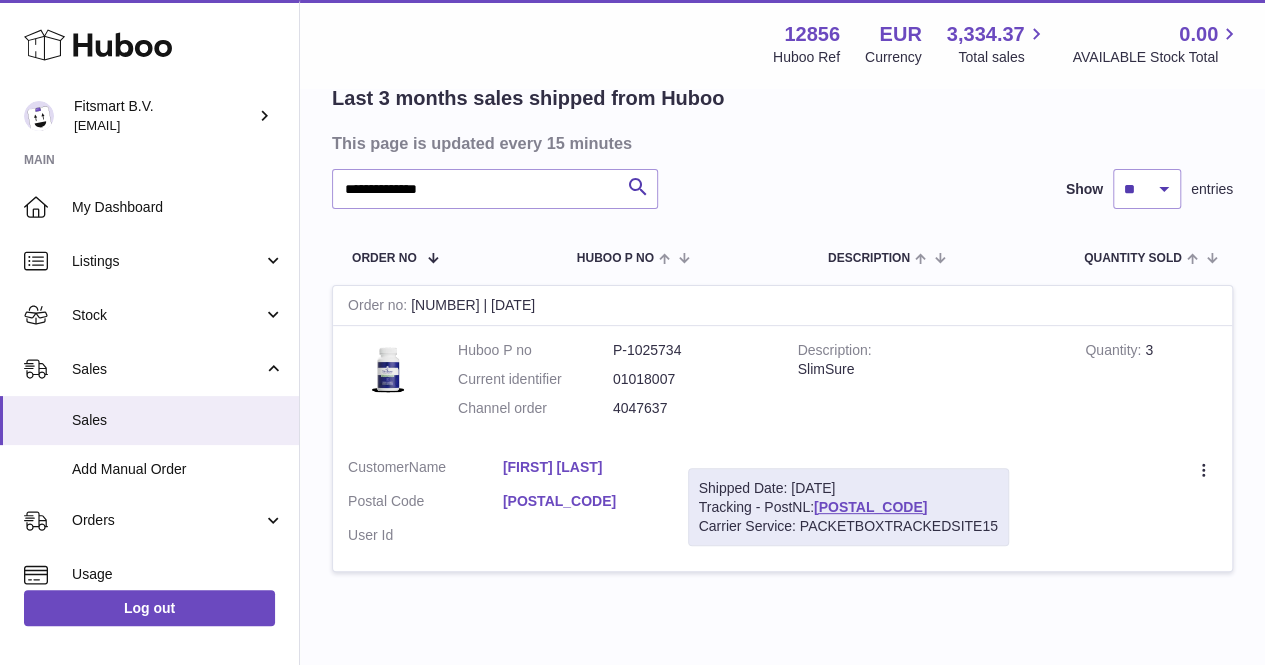 drag, startPoint x: 698, startPoint y: 415, endPoint x: 611, endPoint y: 418, distance: 87.05171 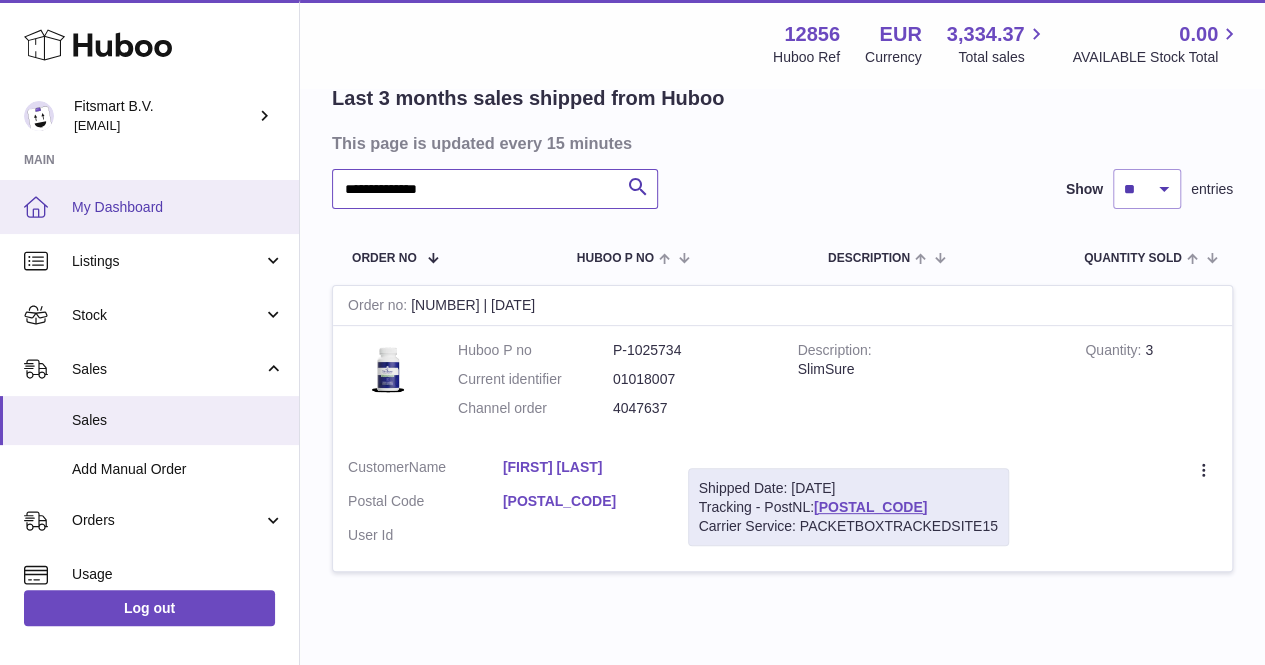 drag, startPoint x: 534, startPoint y: 192, endPoint x: 288, endPoint y: 201, distance: 246.16458 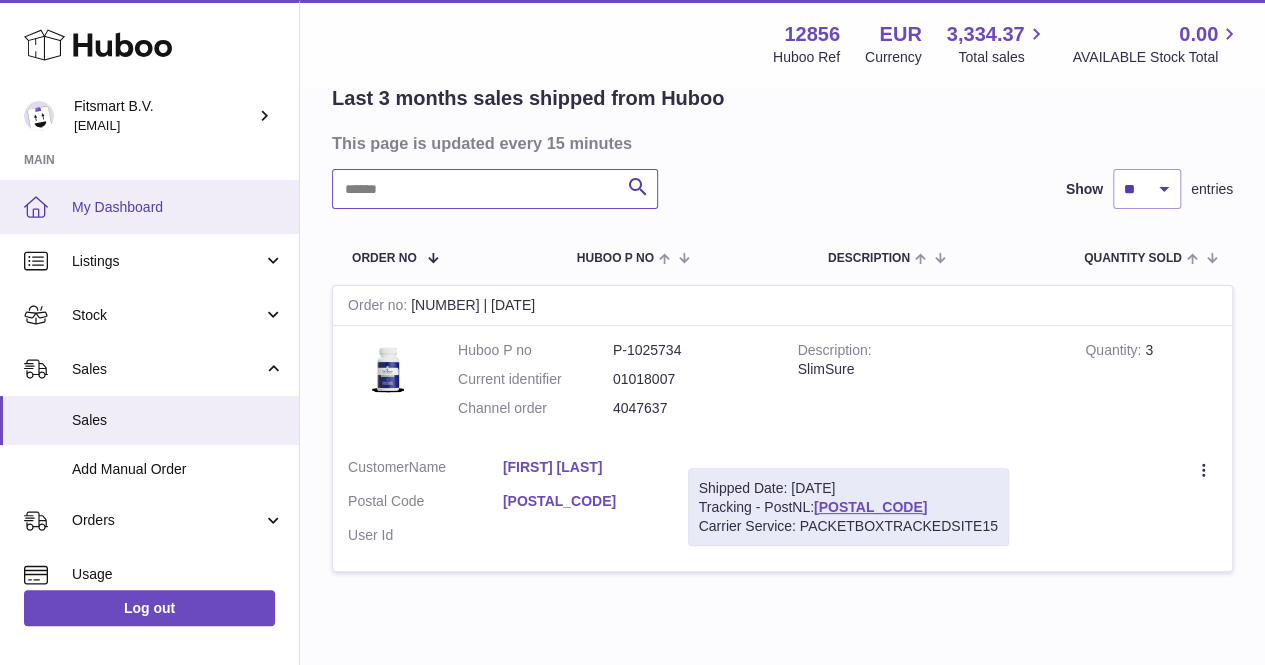 paste on "*******" 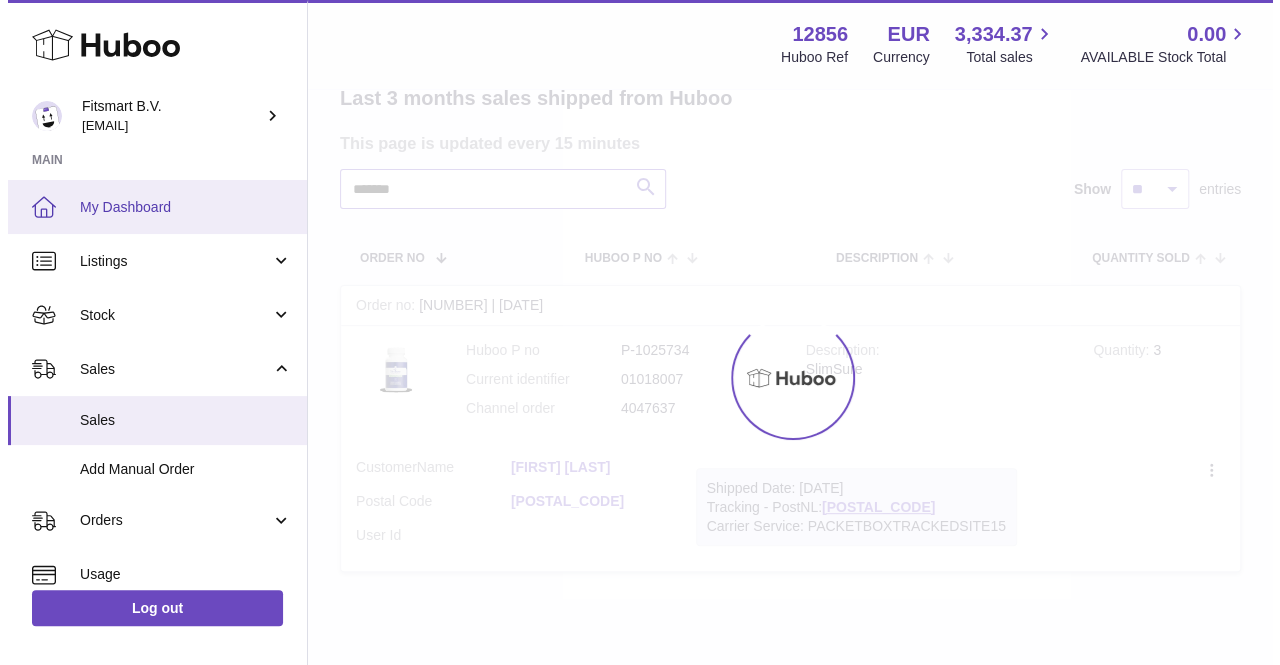 scroll, scrollTop: 0, scrollLeft: 0, axis: both 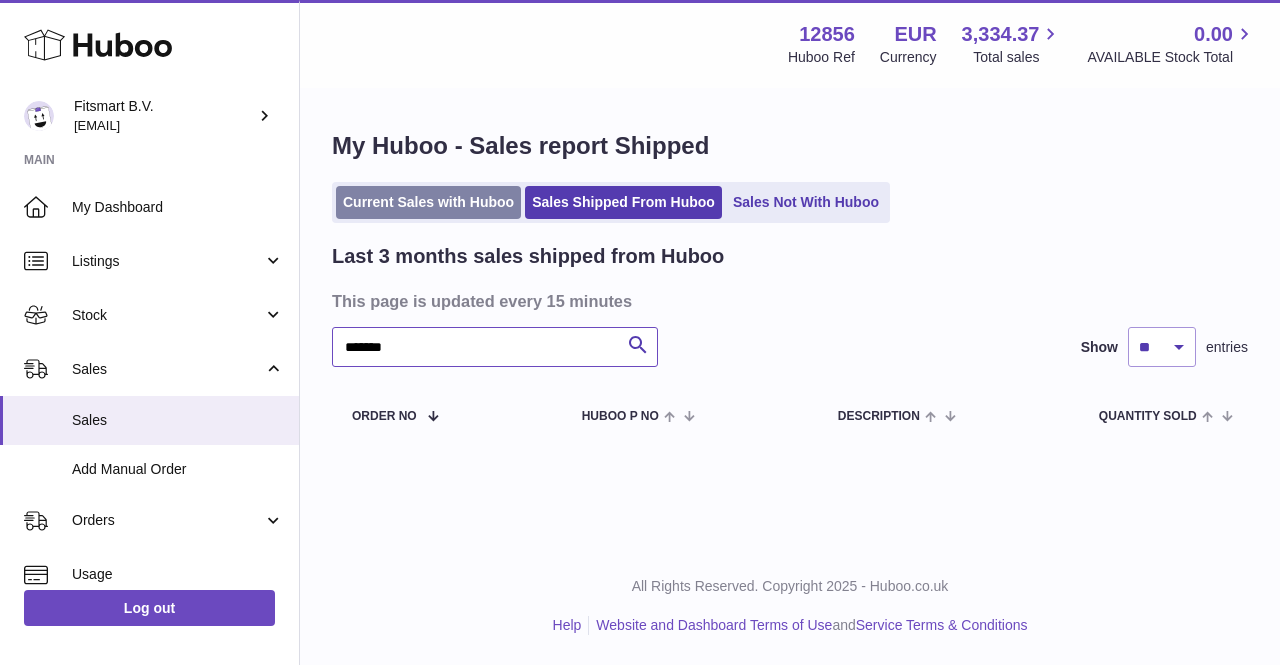 type on "*******" 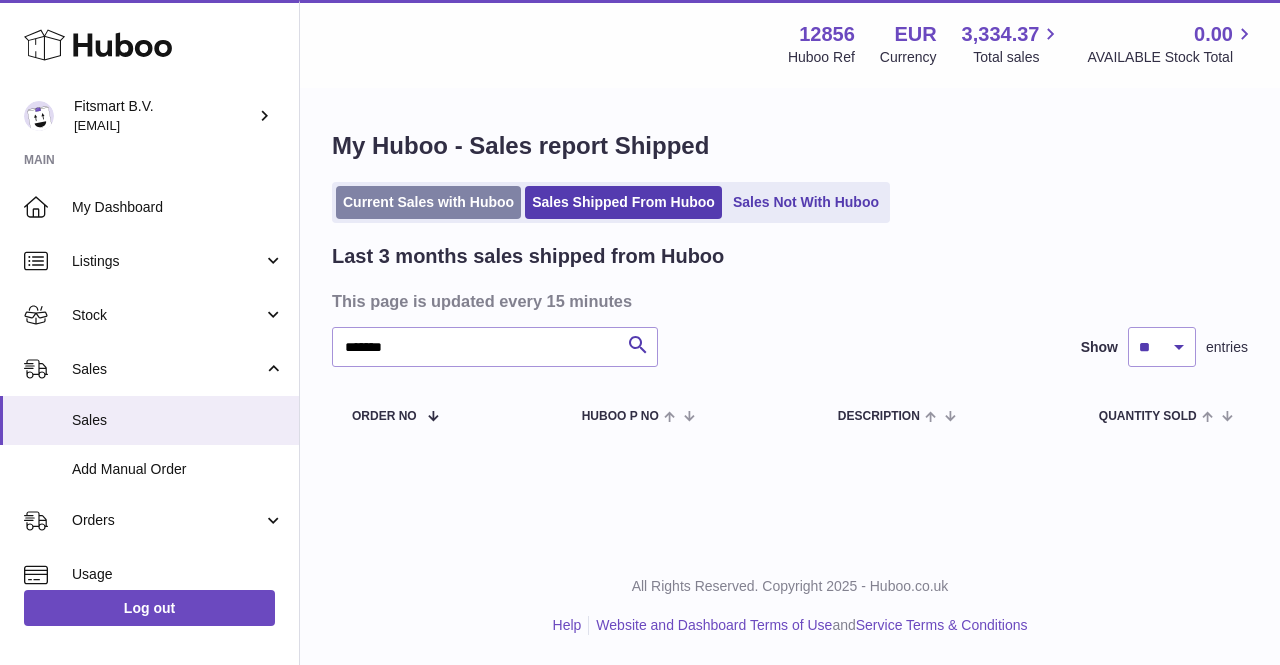 click on "Current Sales with Huboo" at bounding box center (428, 202) 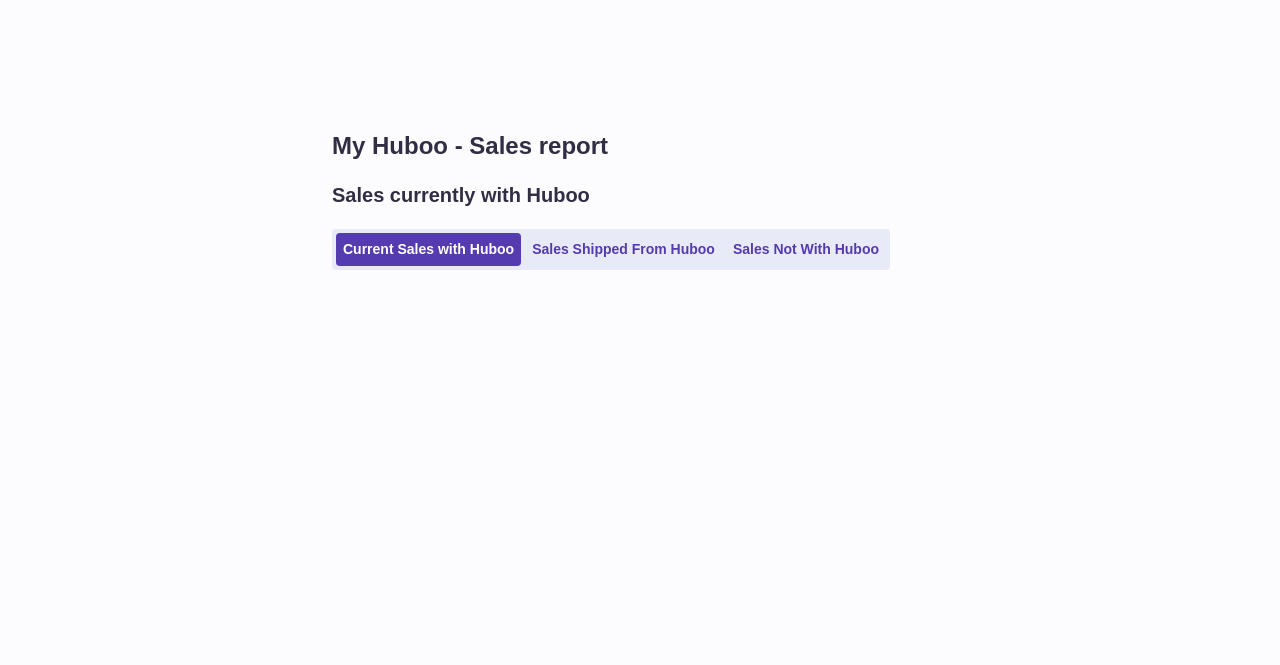 scroll, scrollTop: 0, scrollLeft: 0, axis: both 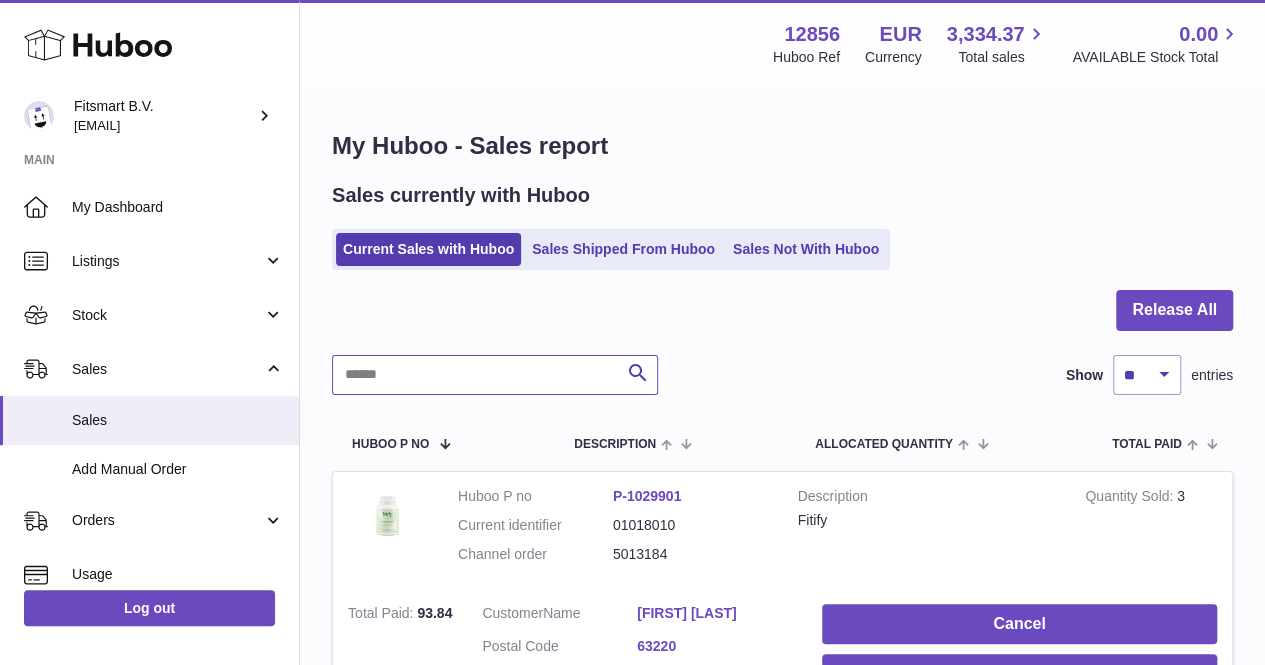 click at bounding box center (495, 375) 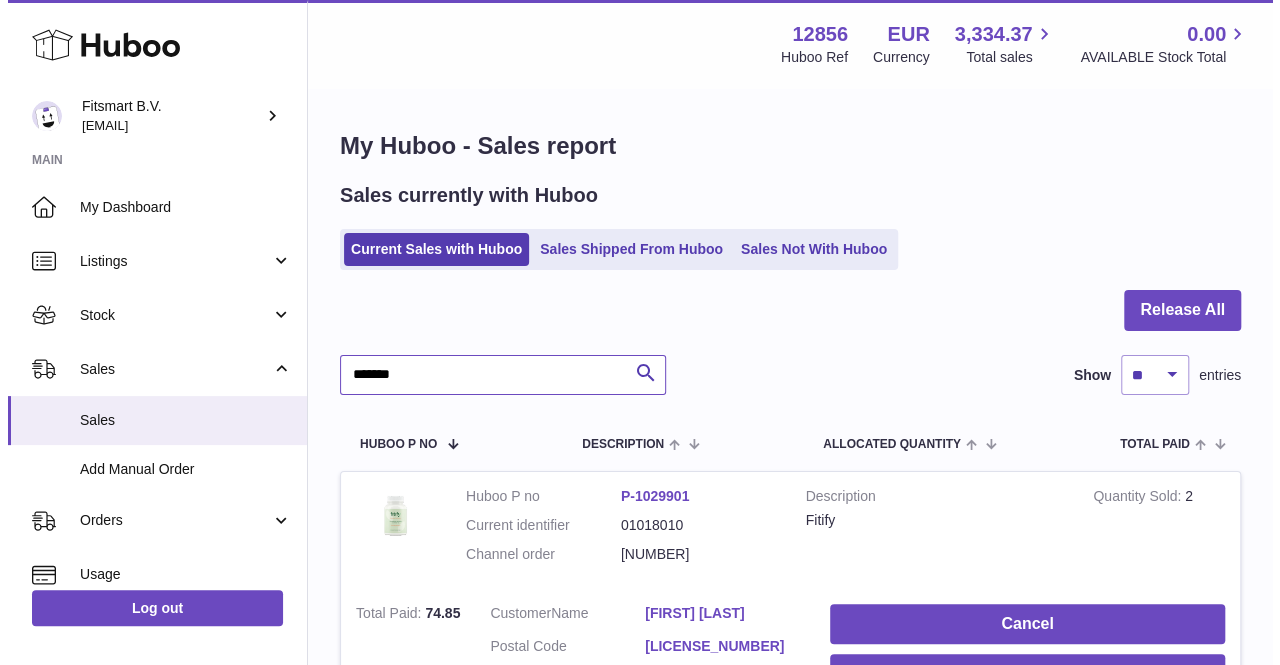 scroll, scrollTop: 144, scrollLeft: 0, axis: vertical 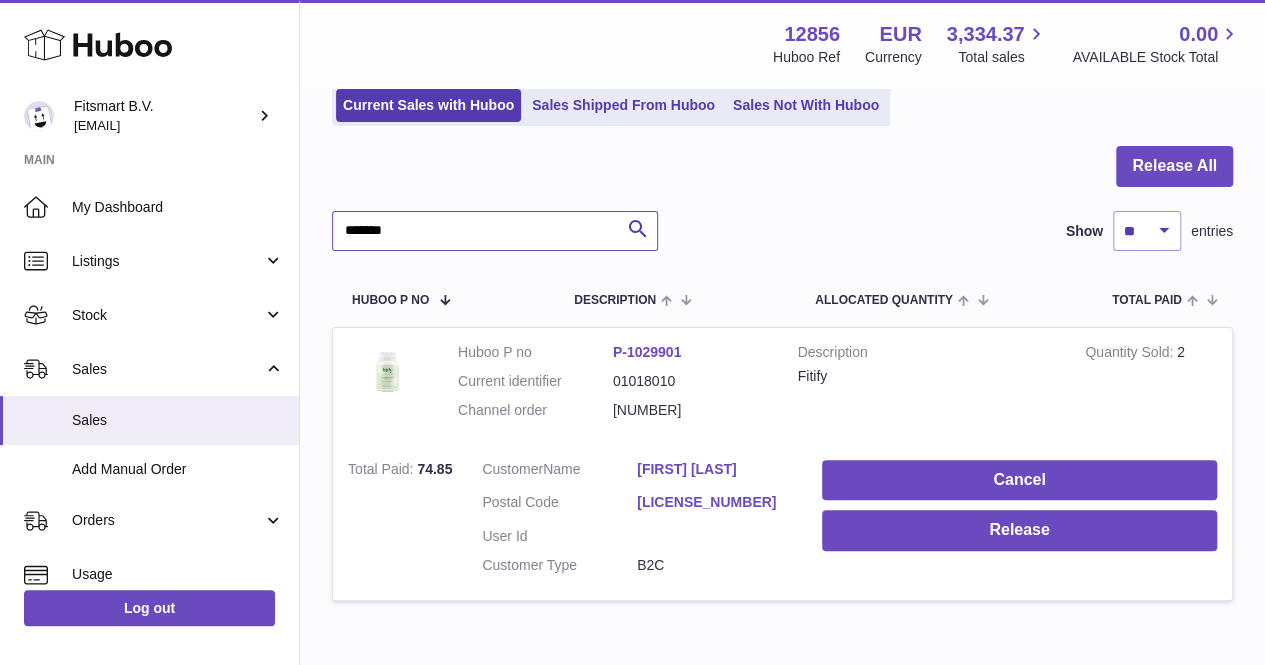 type on "*******" 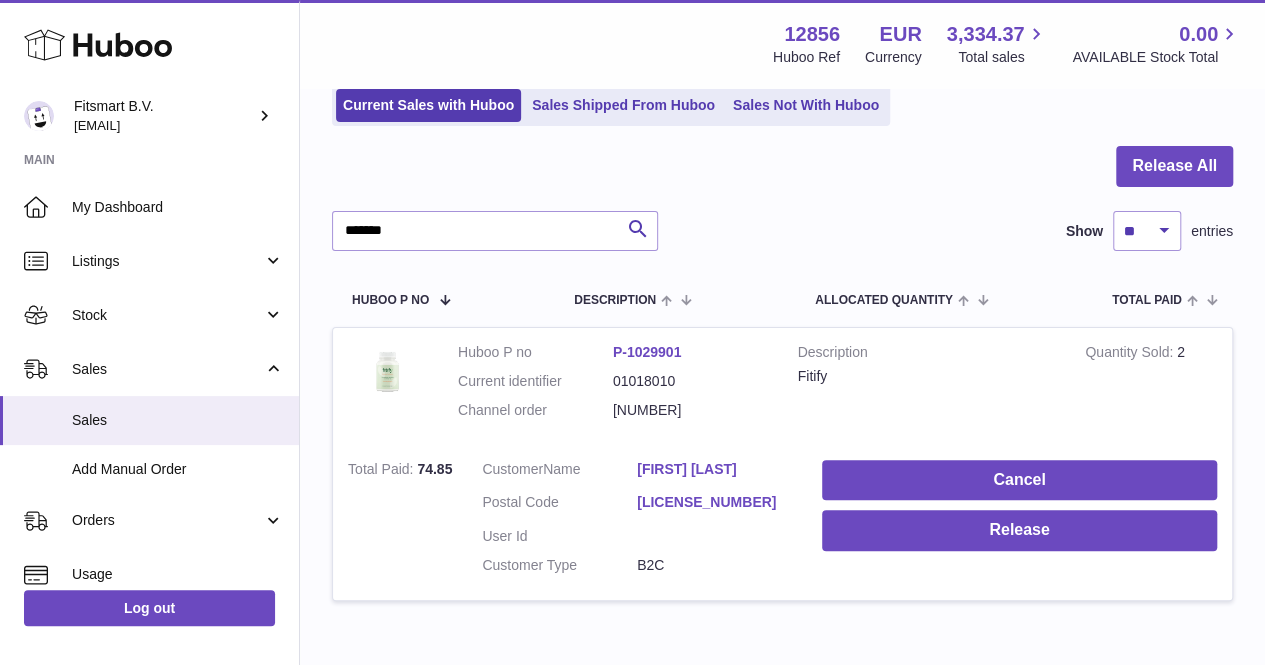 click on "Francesca Caputi" at bounding box center [714, 469] 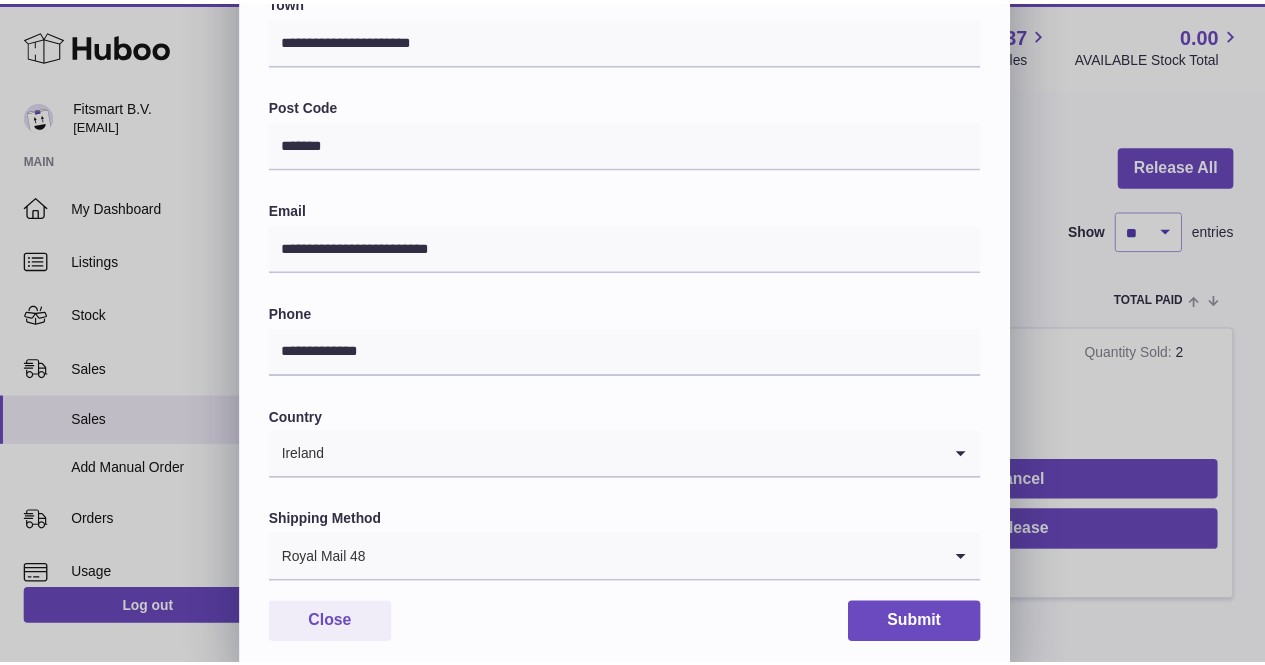 scroll, scrollTop: 583, scrollLeft: 0, axis: vertical 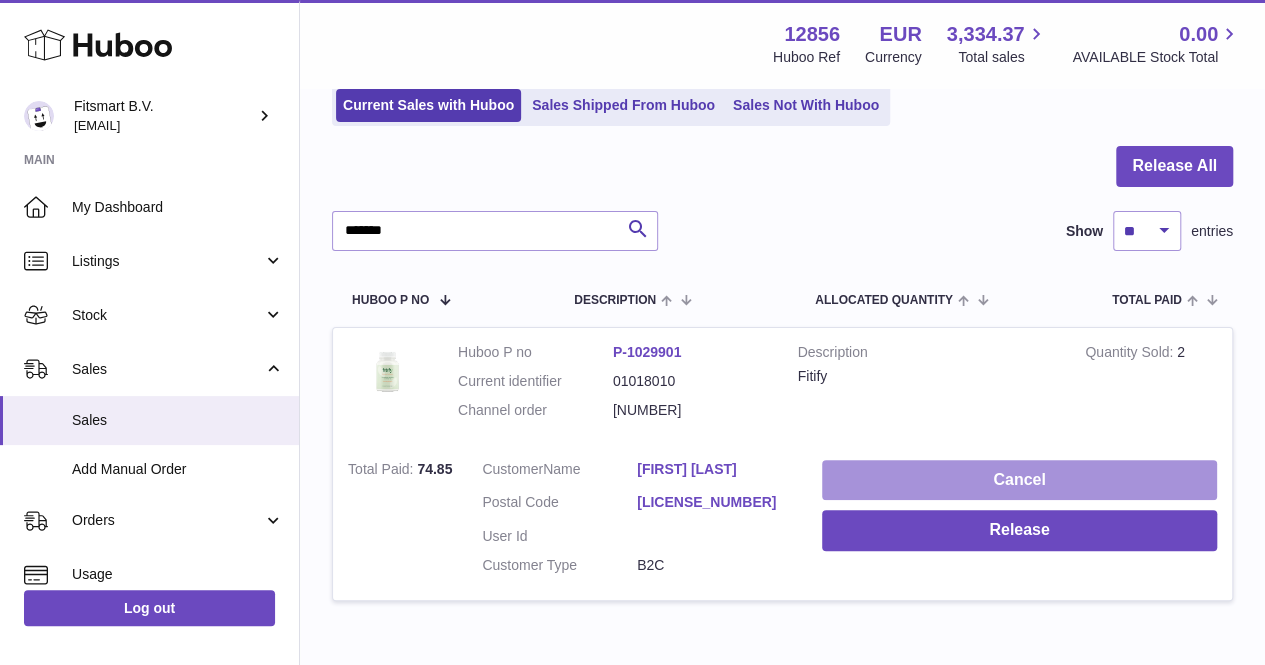 click on "Cancel" at bounding box center (1019, 480) 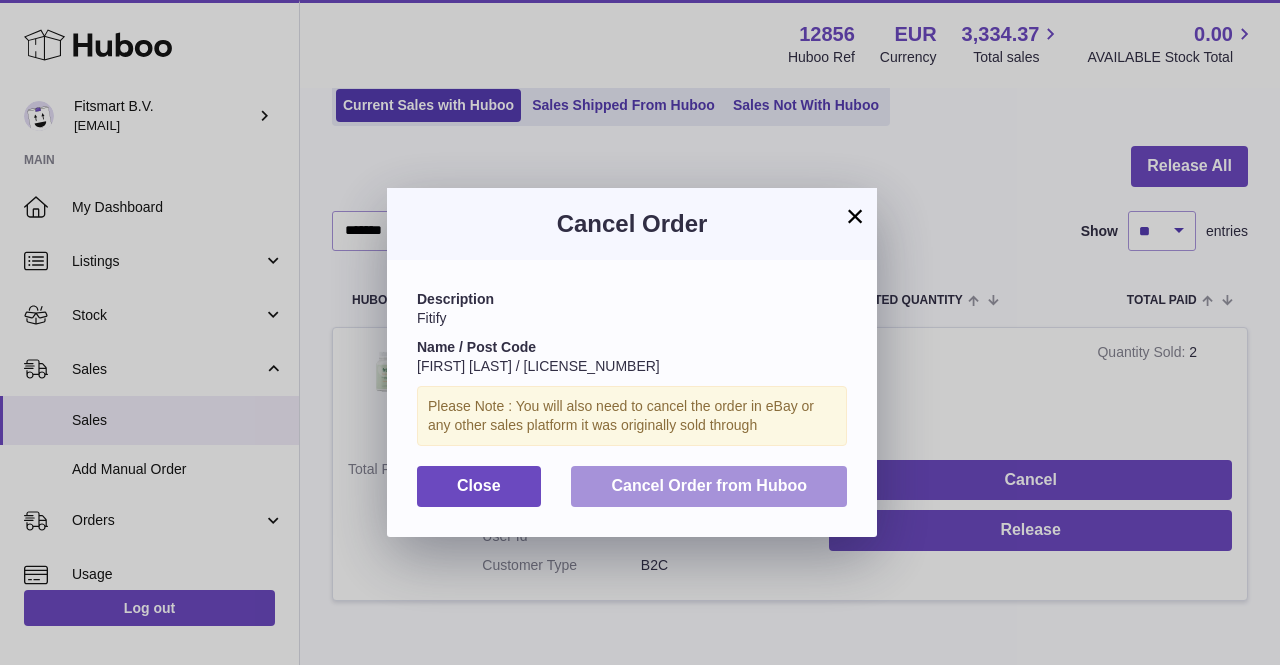 click on "Cancel Order from Huboo" at bounding box center [709, 486] 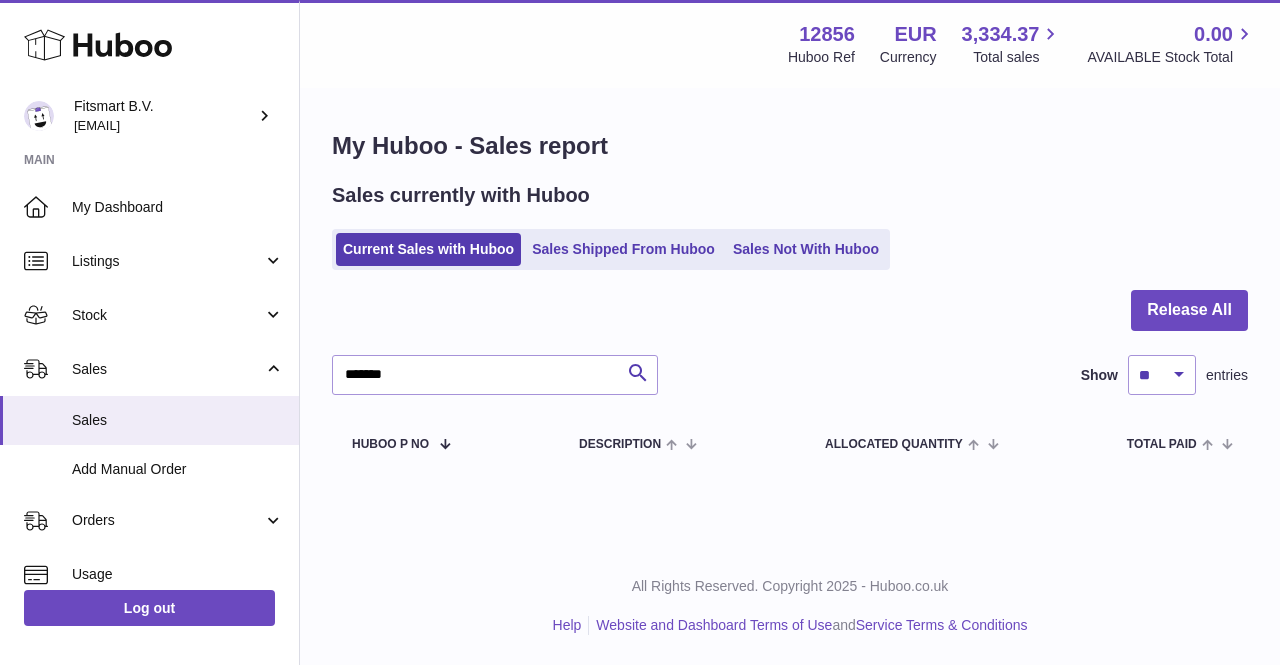 scroll, scrollTop: 0, scrollLeft: 0, axis: both 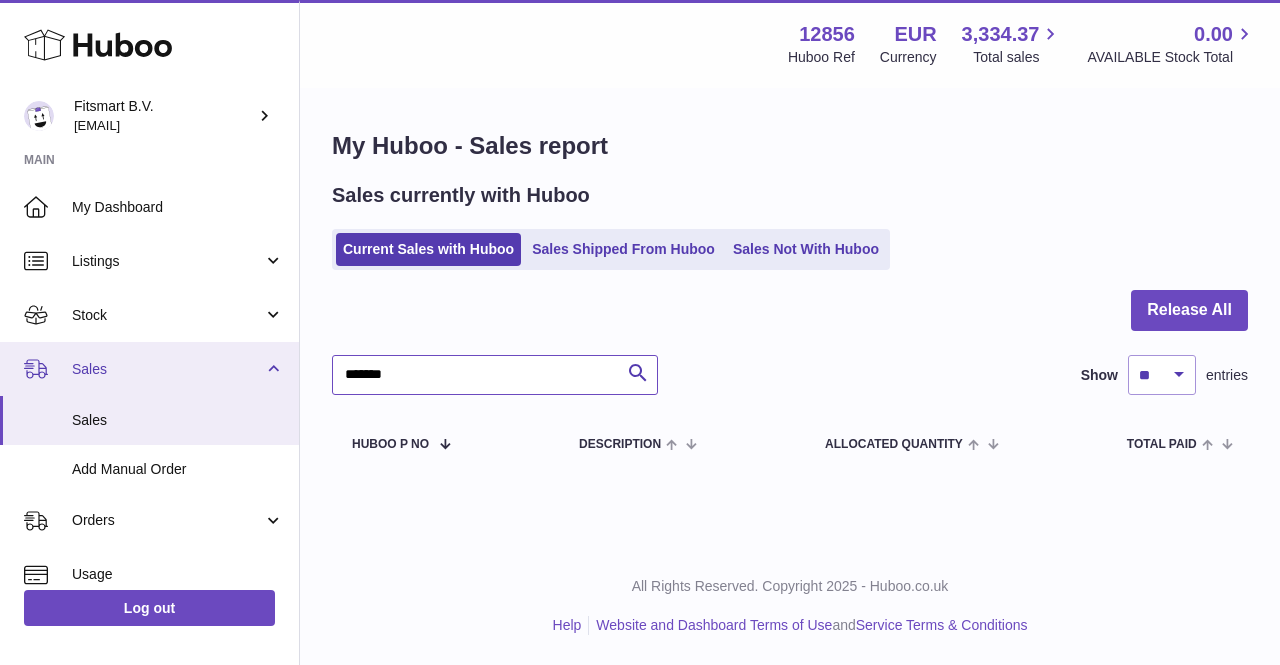 drag, startPoint x: 513, startPoint y: 373, endPoint x: 204, endPoint y: 353, distance: 309.64658 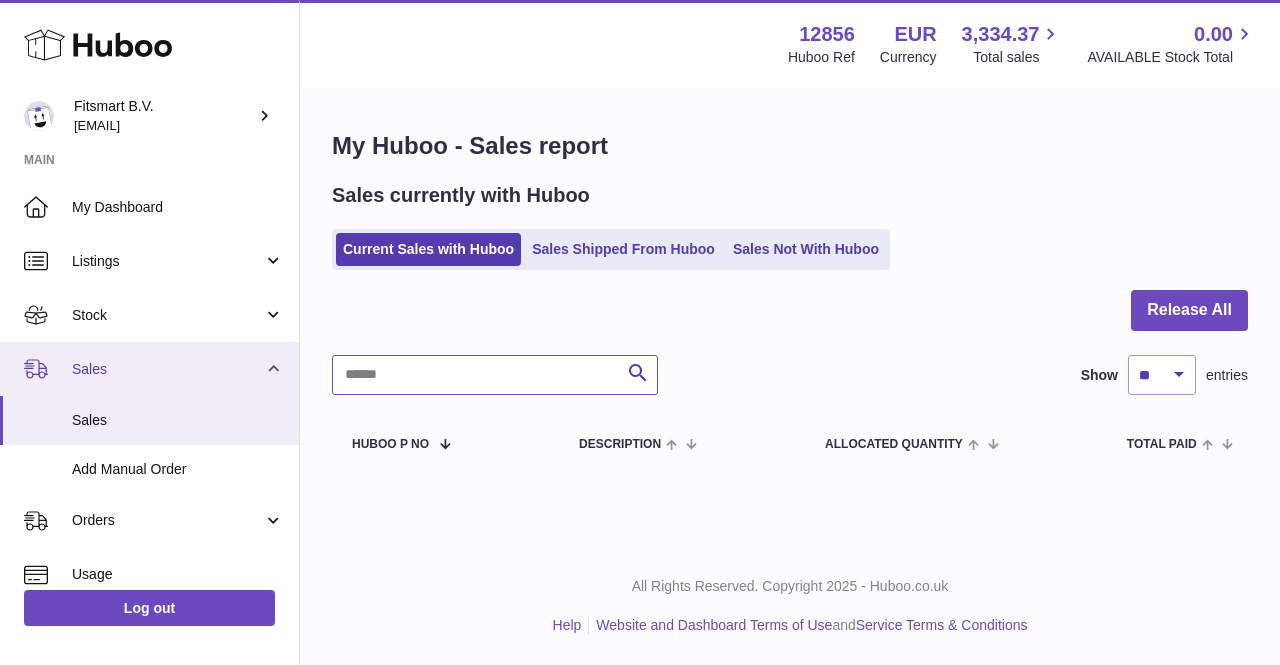 paste on "**********" 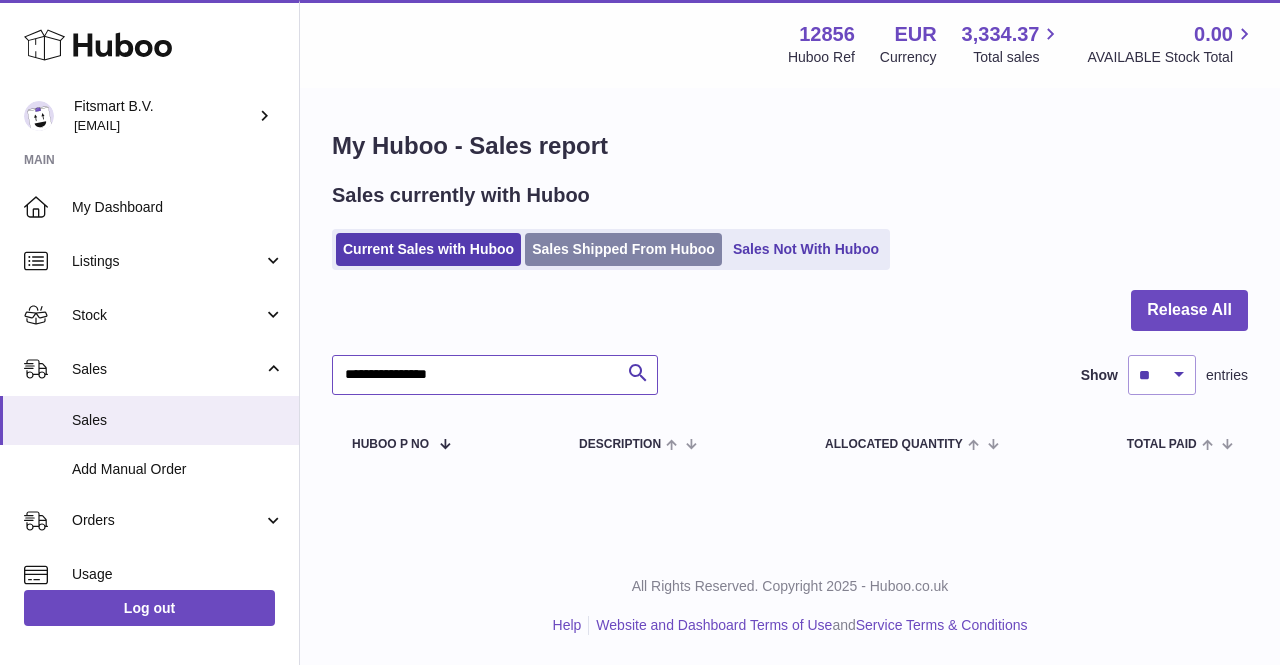 type on "**********" 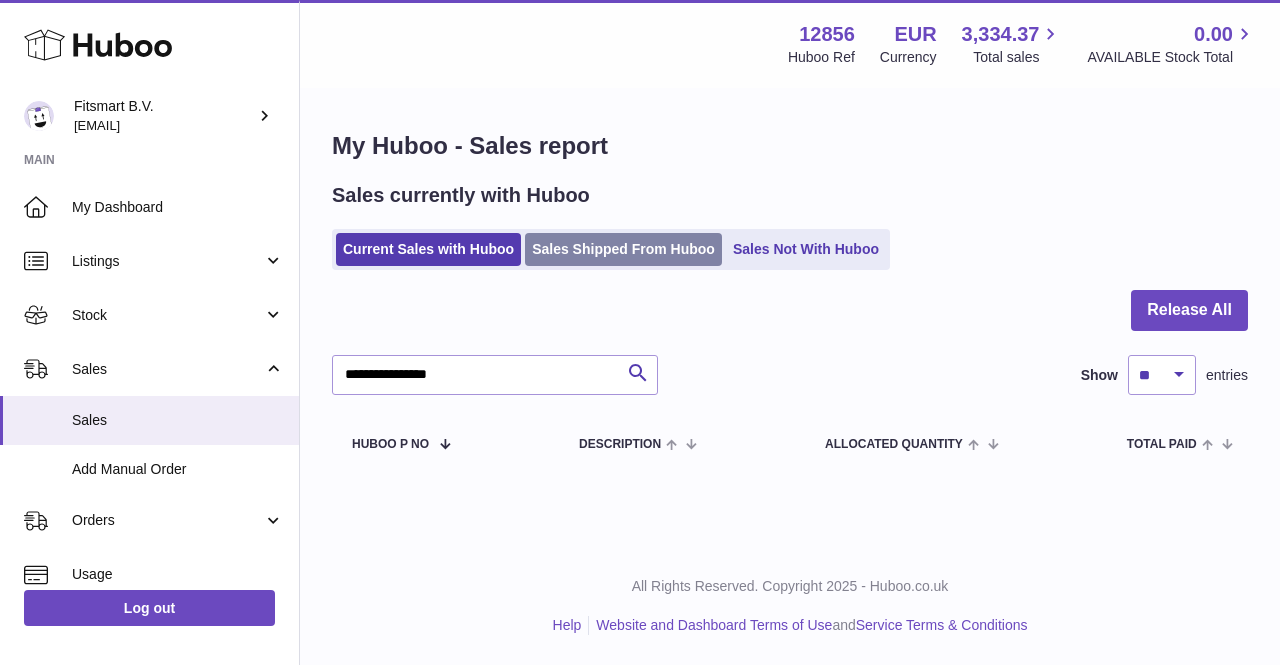 click on "Sales Shipped From Huboo" at bounding box center [623, 249] 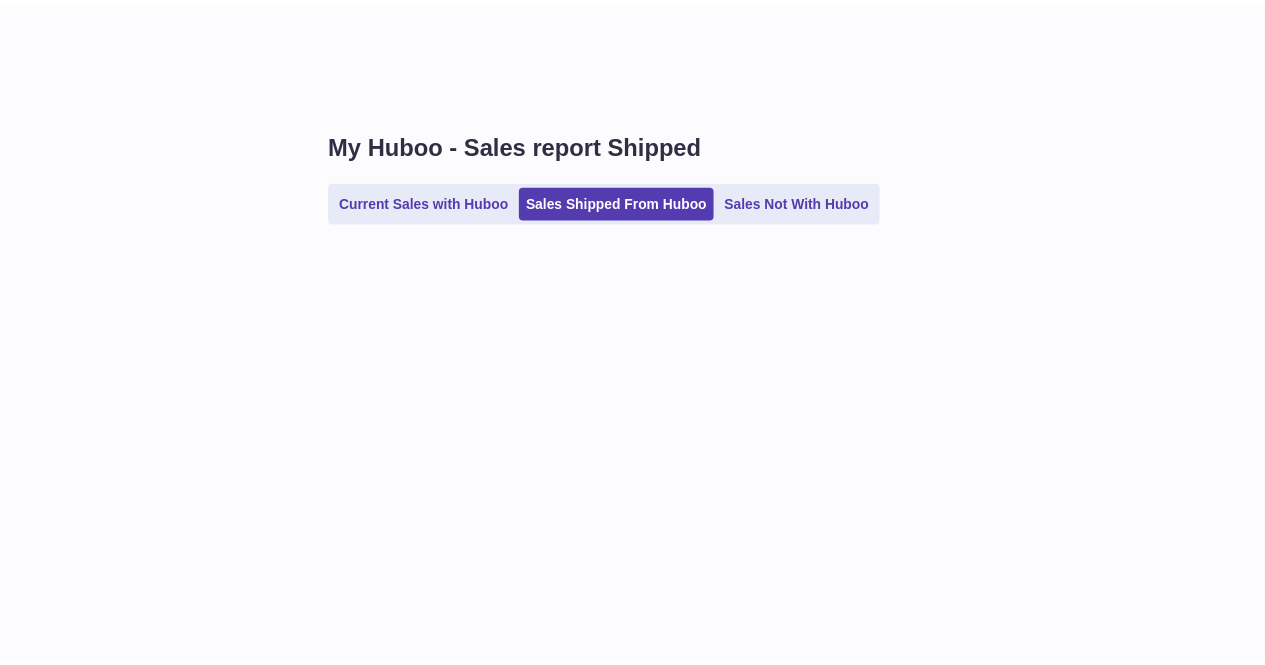 scroll, scrollTop: 0, scrollLeft: 0, axis: both 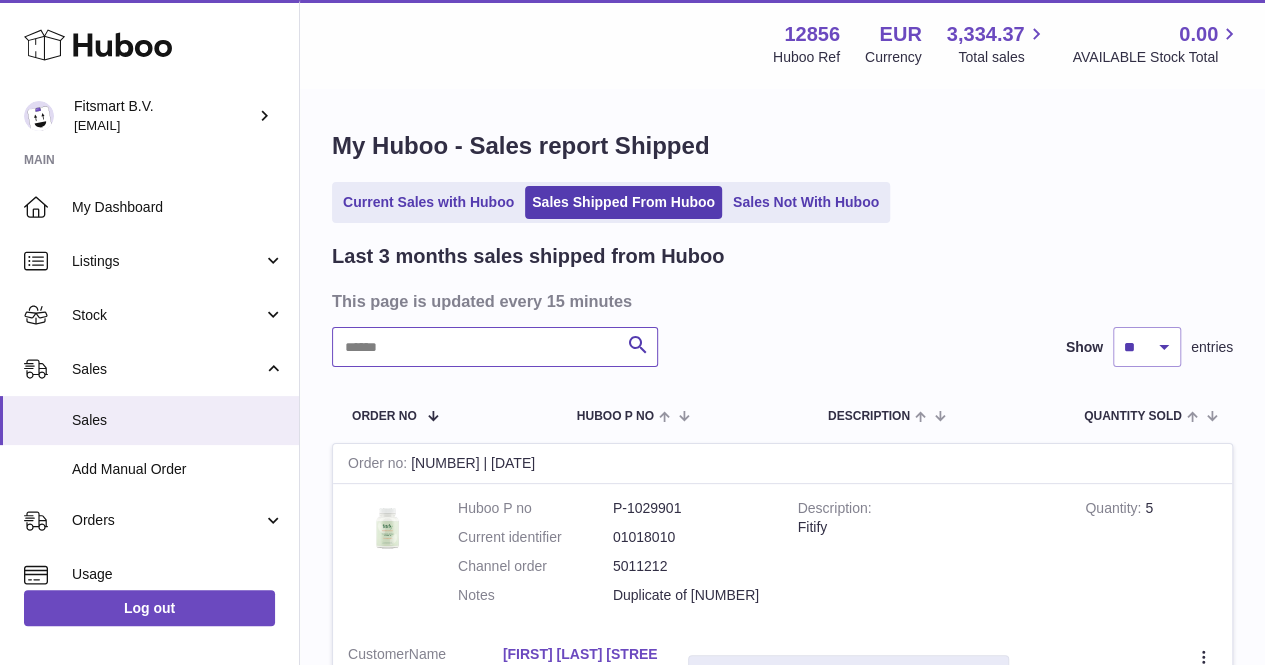 click at bounding box center [495, 347] 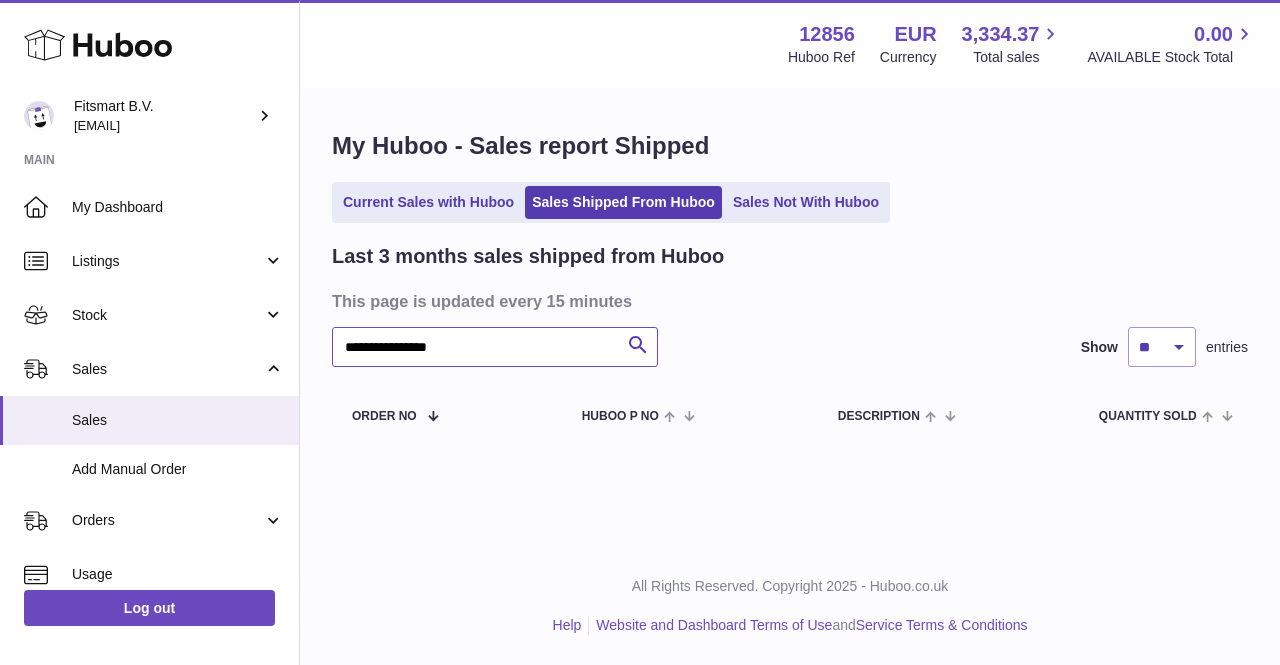 drag, startPoint x: 495, startPoint y: 337, endPoint x: 391, endPoint y: 332, distance: 104.120125 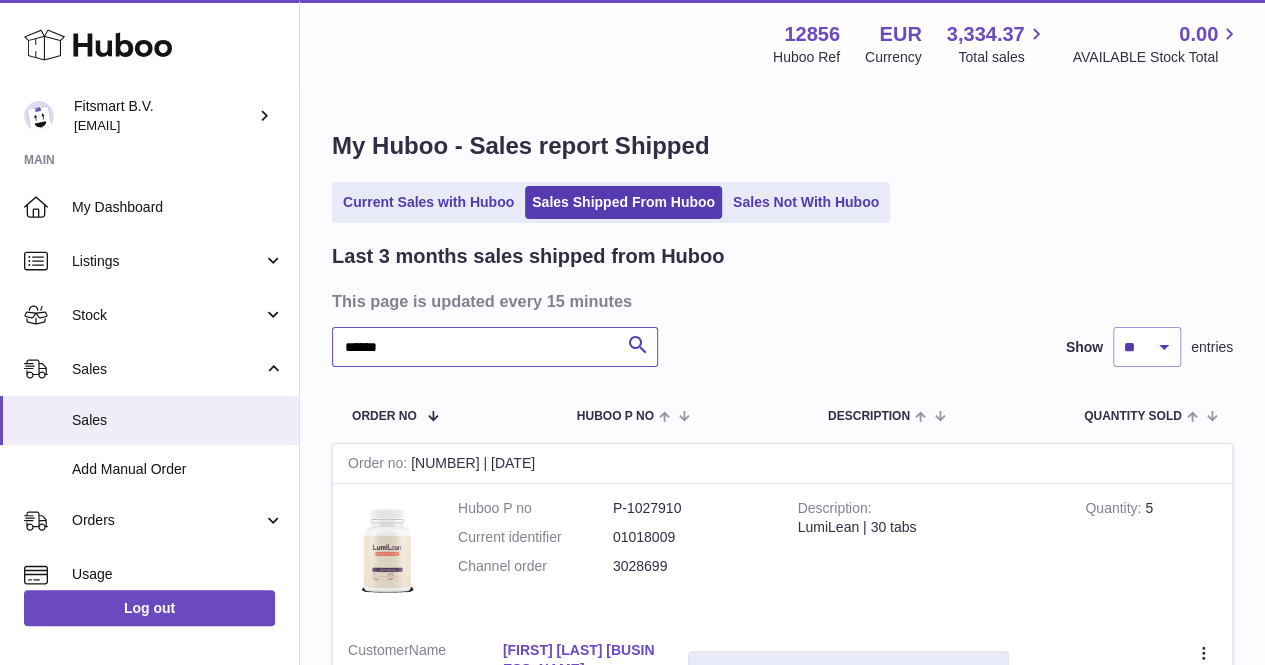 scroll, scrollTop: 582, scrollLeft: 0, axis: vertical 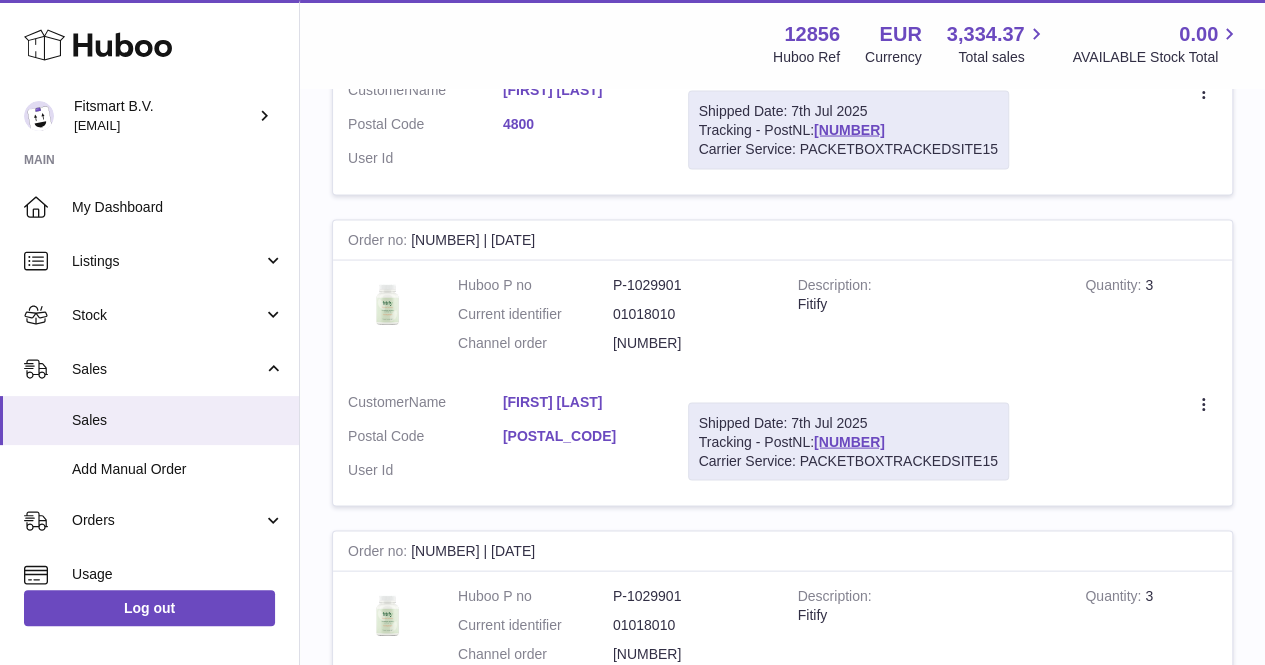 type on "******" 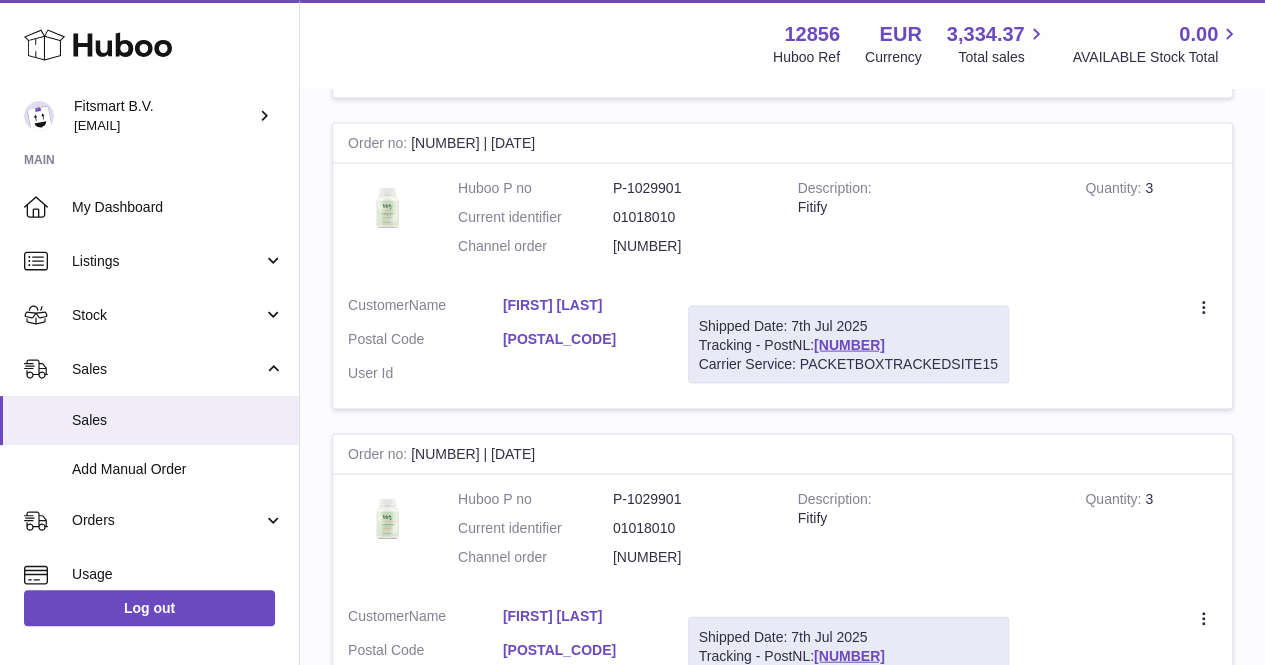scroll, scrollTop: 1923, scrollLeft: 0, axis: vertical 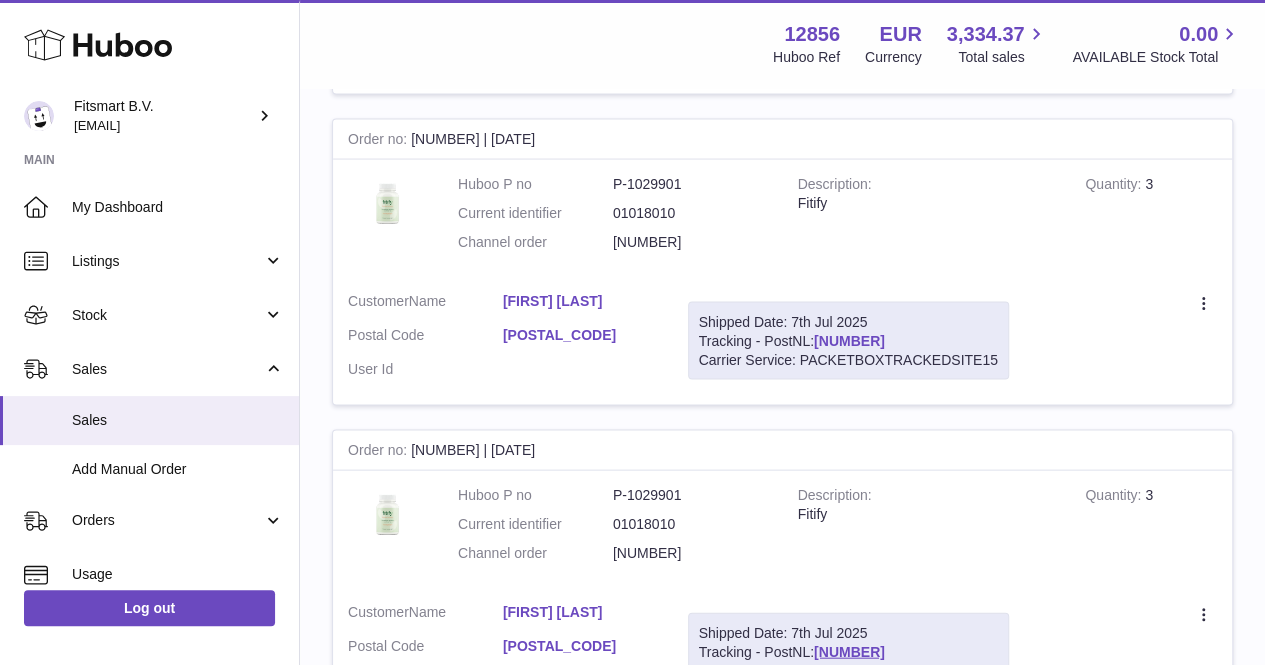 click on "LA786703626NL" at bounding box center (849, 341) 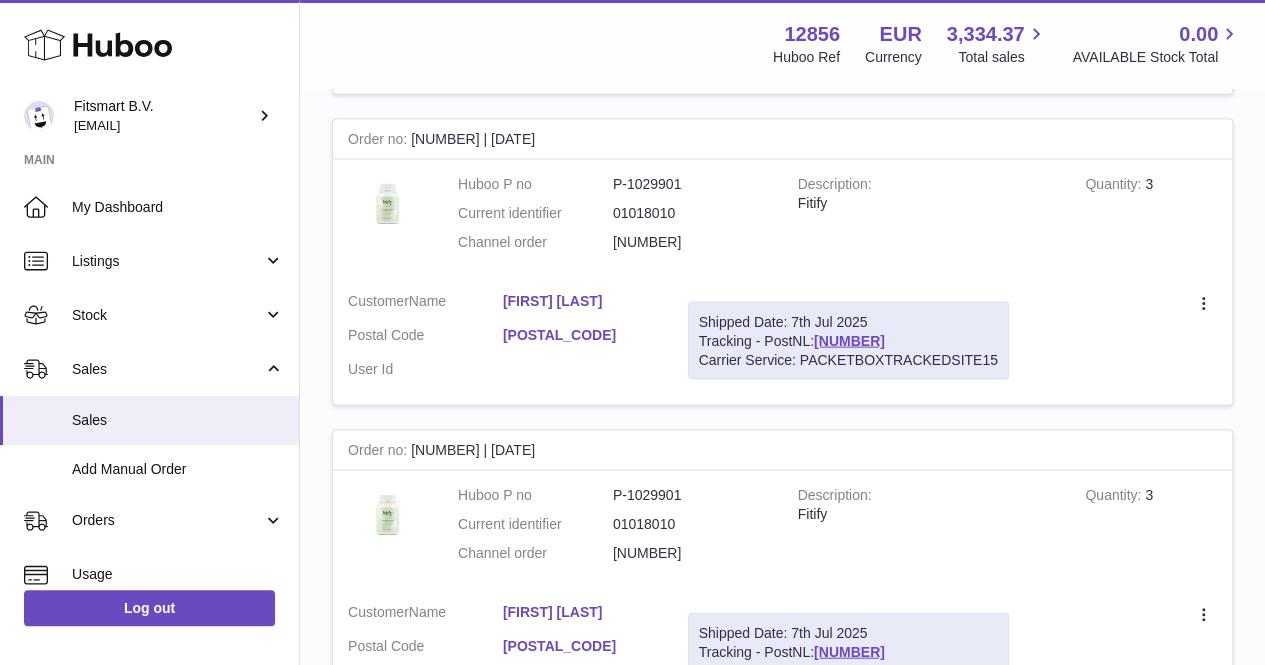 scroll, scrollTop: 0, scrollLeft: 0, axis: both 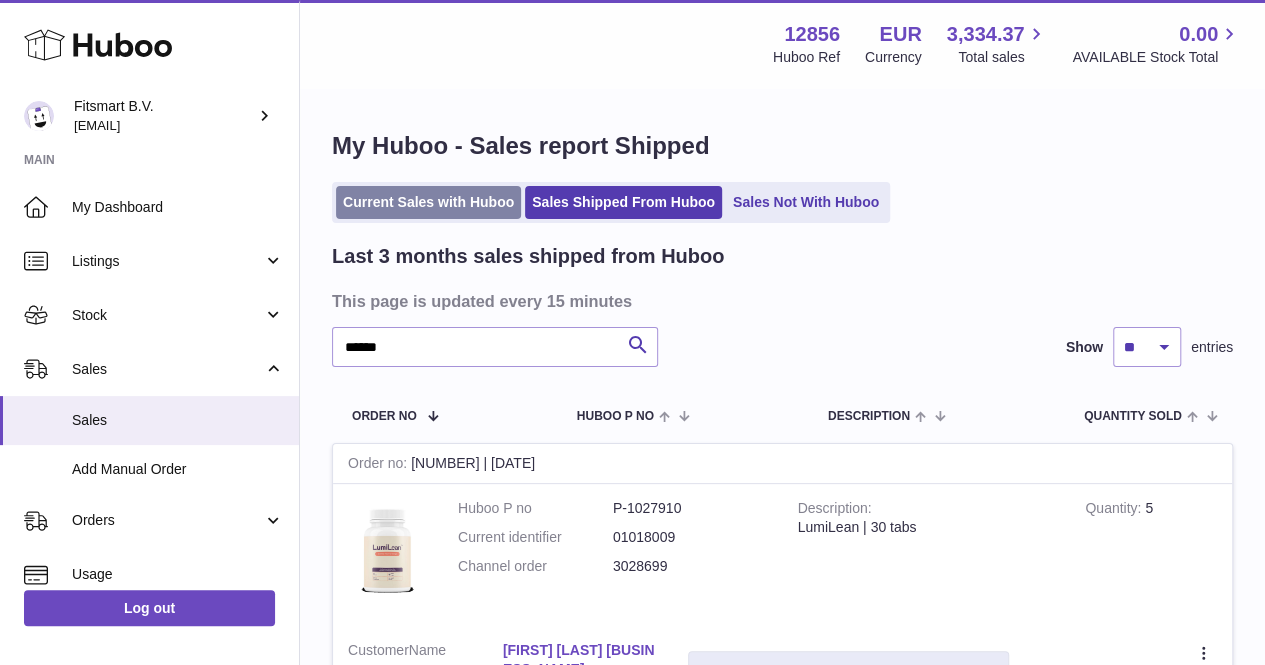 click on "Current Sales with Huboo" at bounding box center [428, 202] 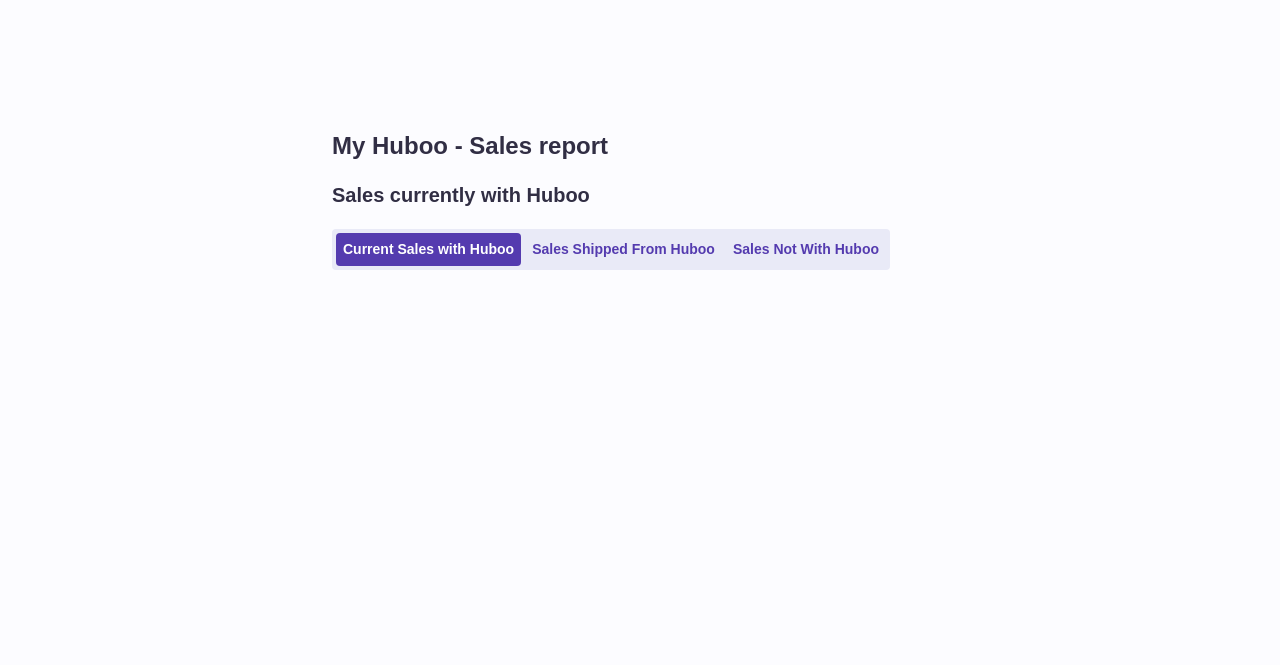 scroll, scrollTop: 0, scrollLeft: 0, axis: both 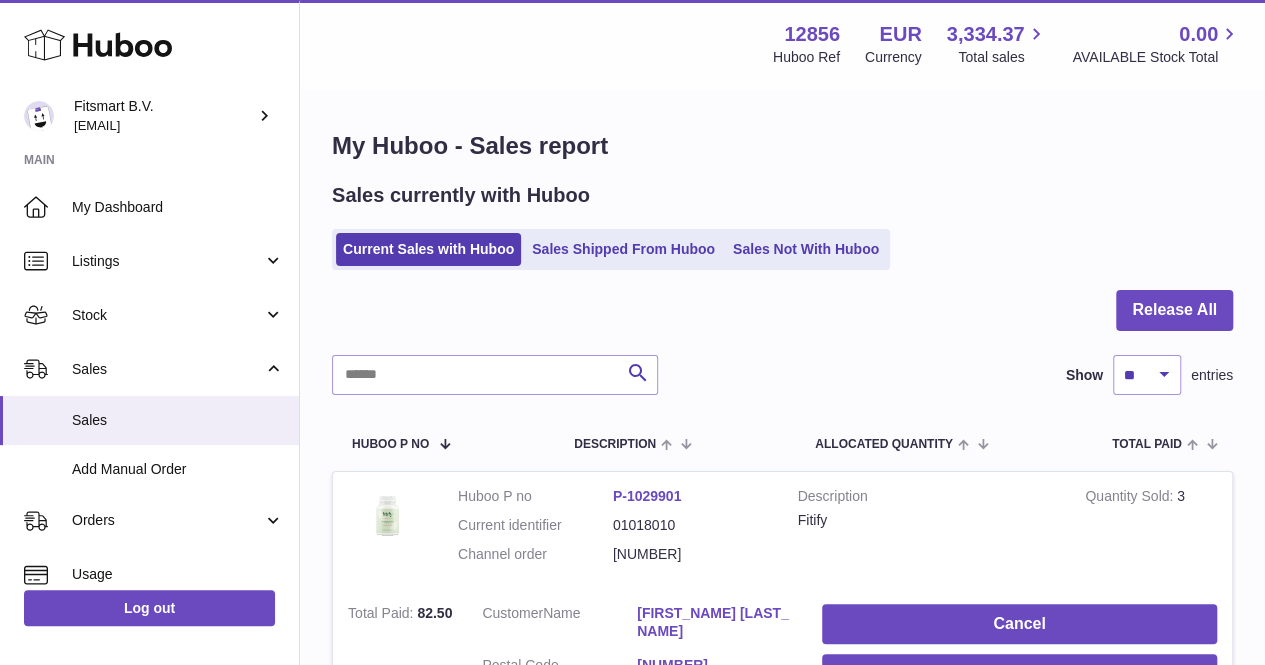 click on "Menu Huboo [NUMBER] Huboo Ref EUR Currency 3,334.37 Total sales 0.00 AVAILABLE Stock Total Currency EUR Total sales 3,334.37 AVAILABLE Stock Total 0.00 My Huboo - Sales report Sales currently with Huboo
Current Sales with Huboo
Sales Shipped From Huboo
Sales Not With Huboo
Release All
Search
Show
** ** ** ***
entries
Huboo P no       Description       ALLOCATED Quantity       Total paid
Customer
Action / Status
Huboo P no
P-1029901
Current identifier   01018010
Channel order
[NUMBER]     Description   Fitify" at bounding box center [782, 1838] 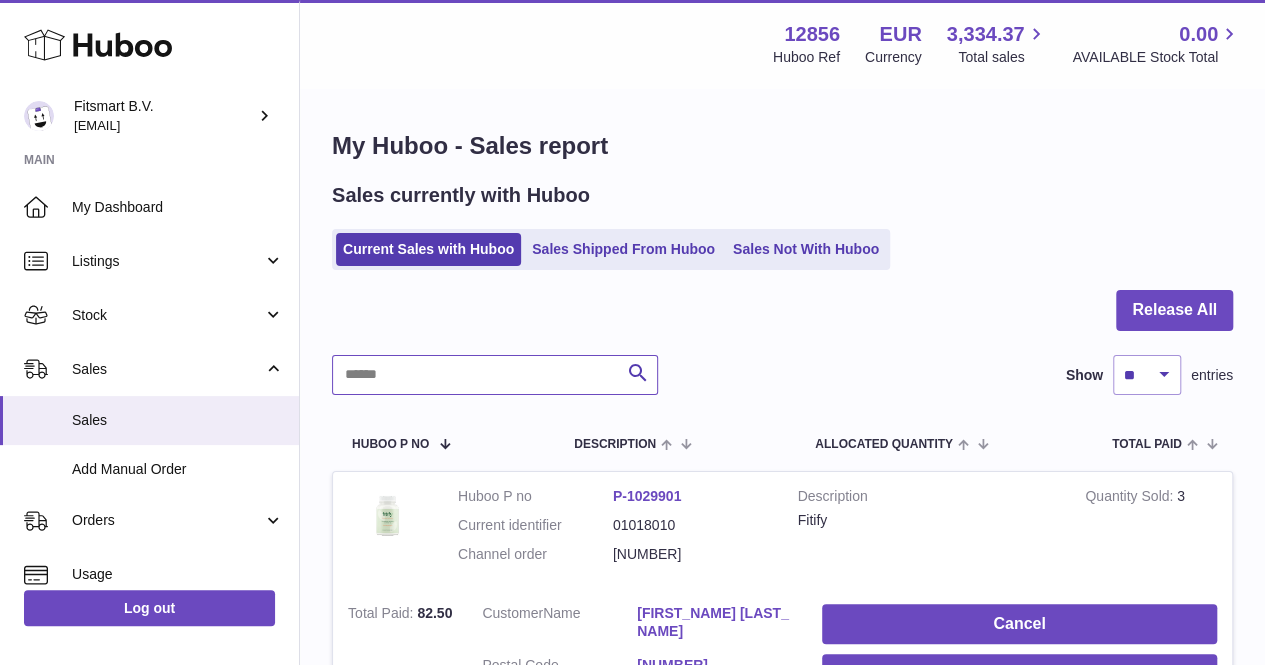 click at bounding box center (495, 375) 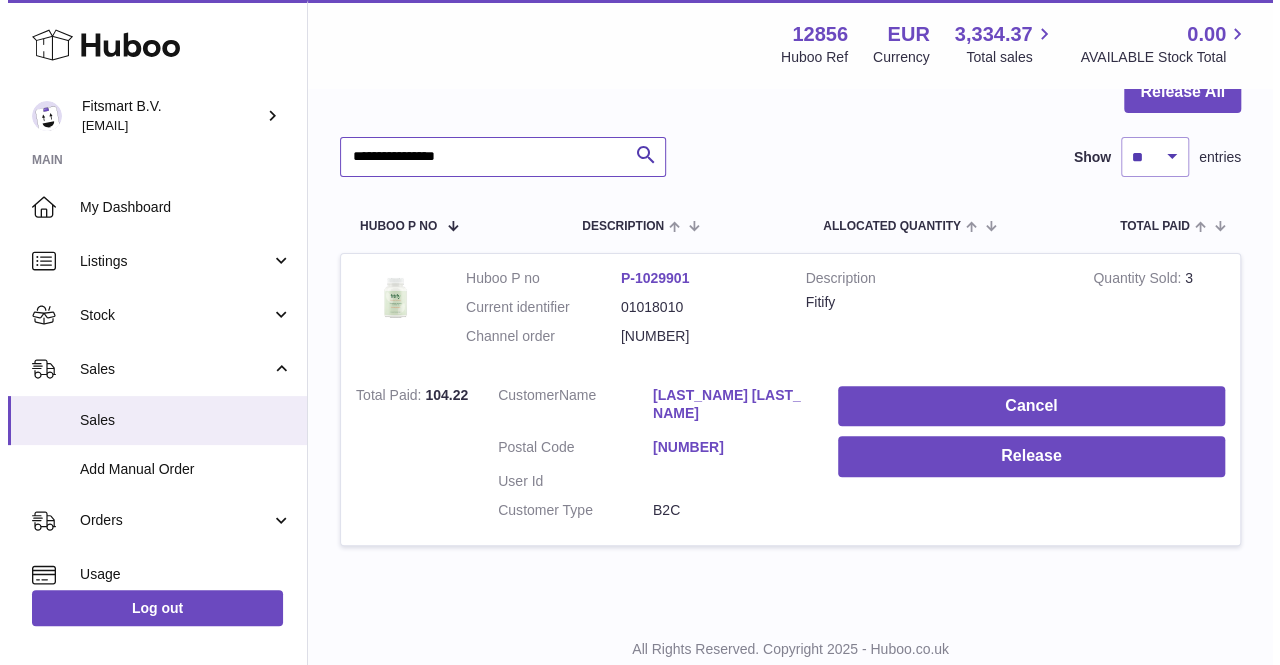 scroll, scrollTop: 219, scrollLeft: 0, axis: vertical 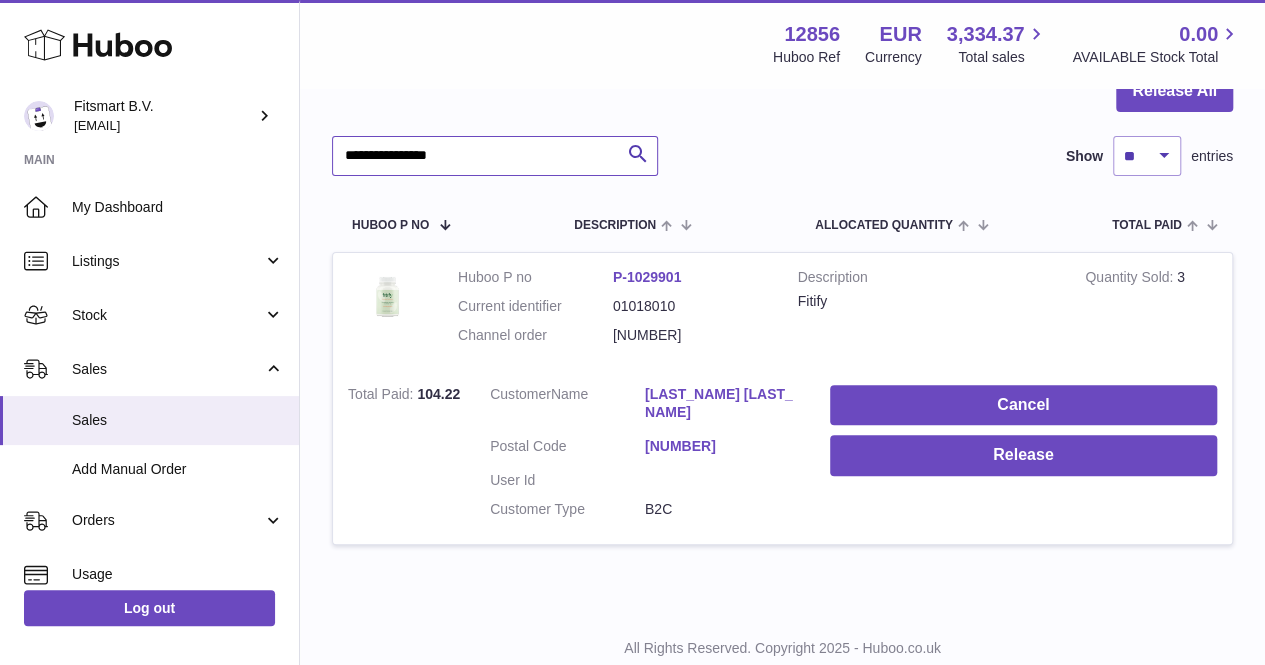 type on "**********" 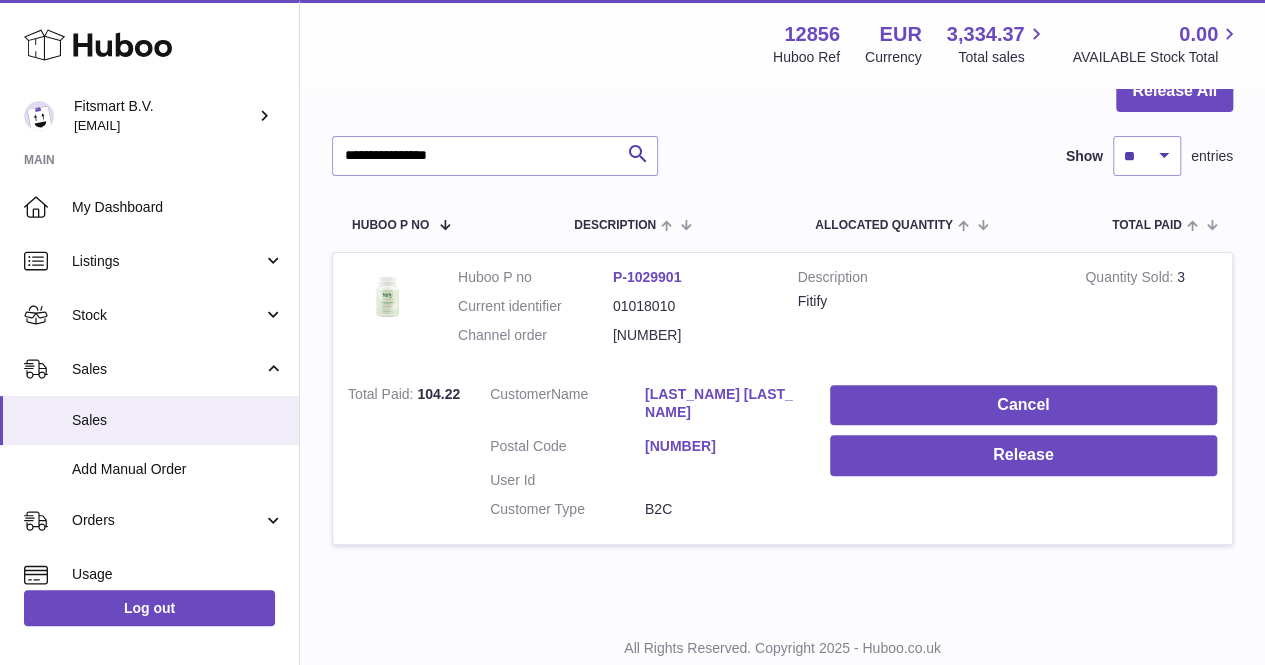 click on "[LAST_NAME] [LAST_NAME]" at bounding box center [722, 404] 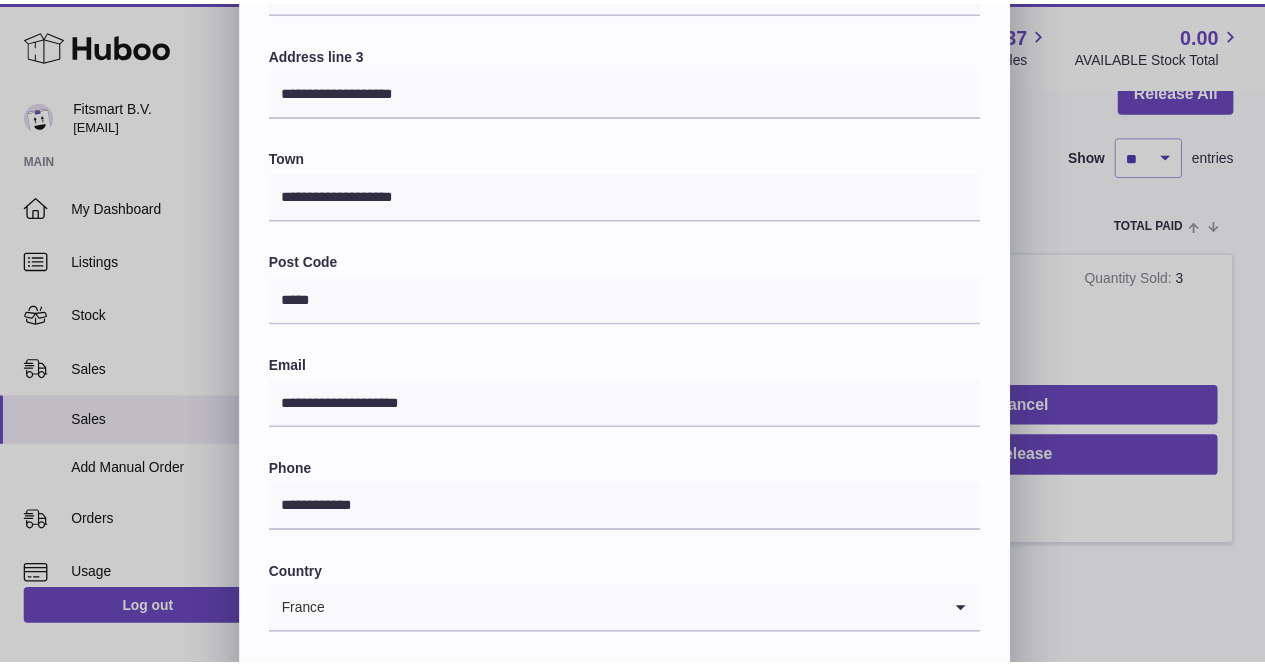 scroll, scrollTop: 408, scrollLeft: 0, axis: vertical 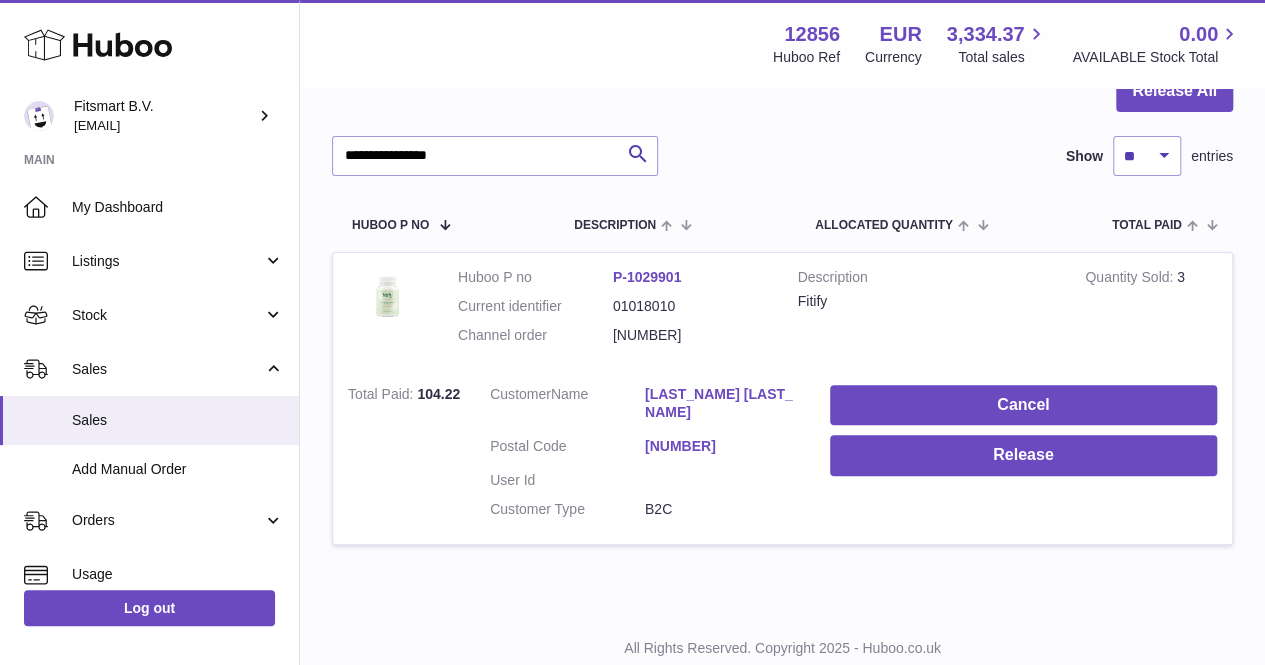 click at bounding box center (632, 332) 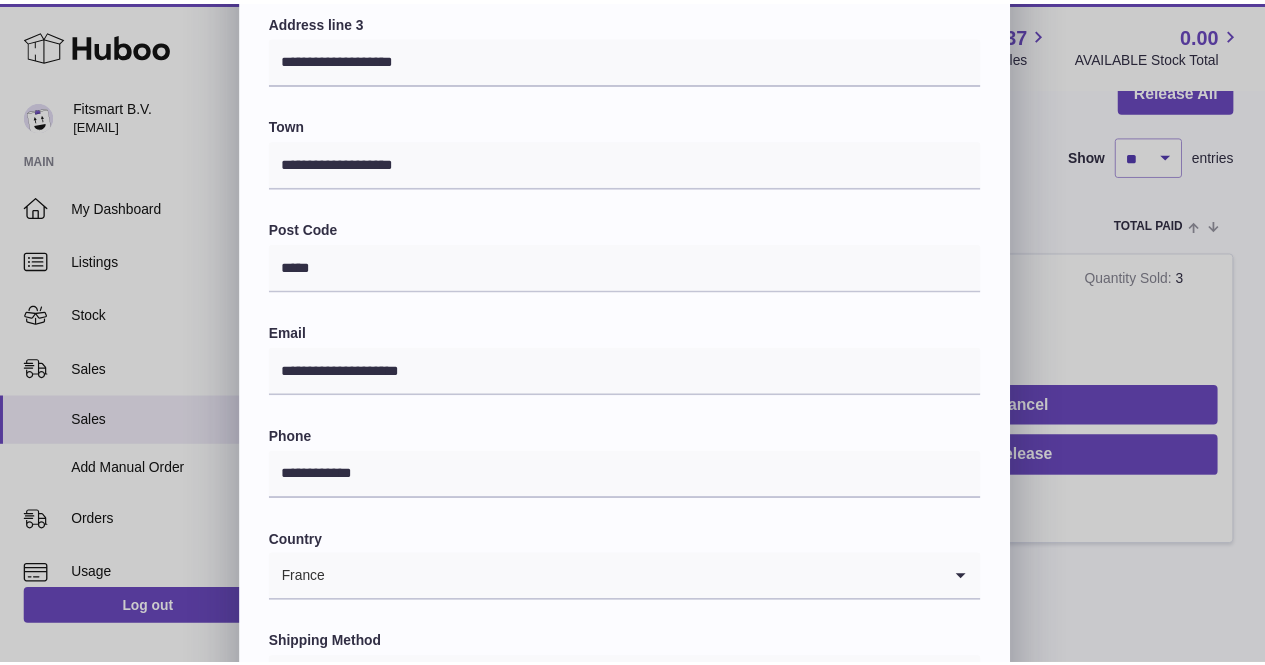 scroll, scrollTop: 430, scrollLeft: 0, axis: vertical 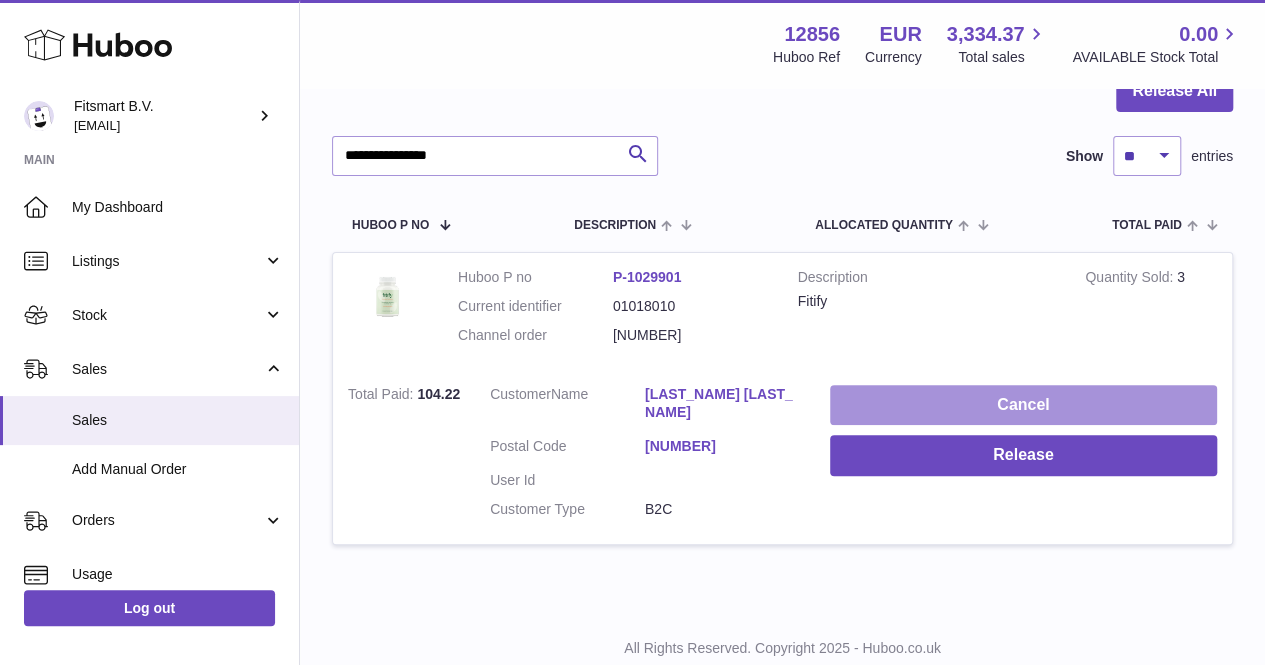 click on "Cancel" at bounding box center [1023, 405] 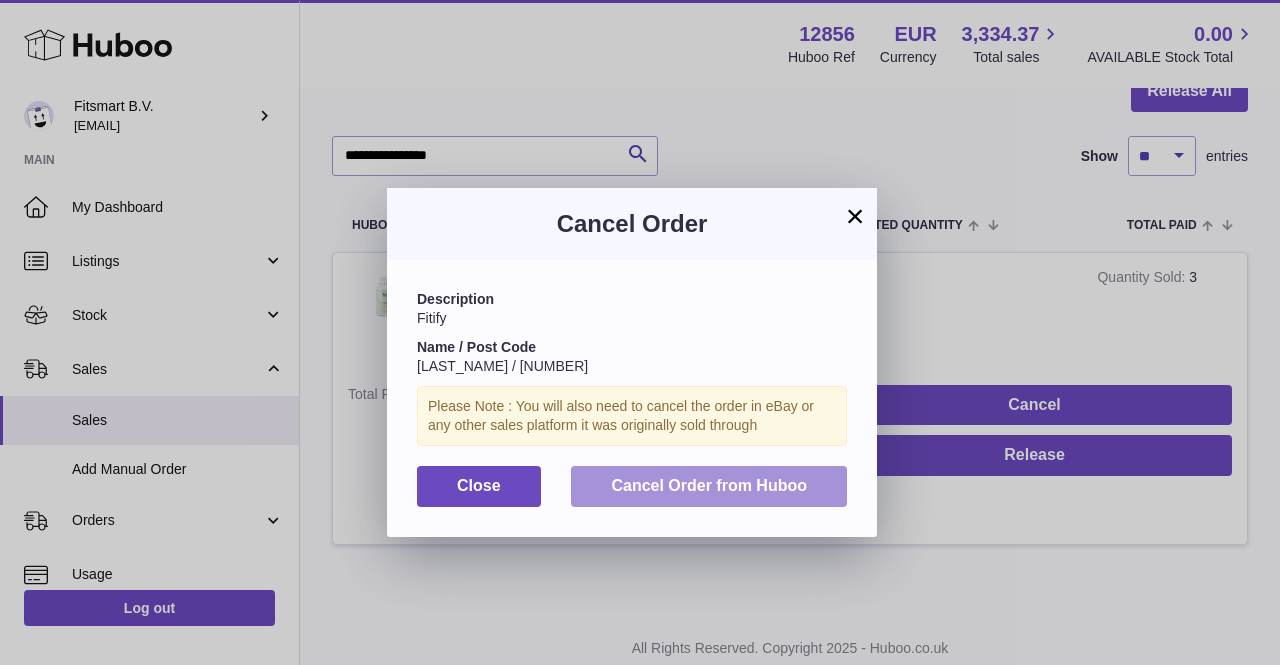 click on "Cancel Order from Huboo" at bounding box center (709, 485) 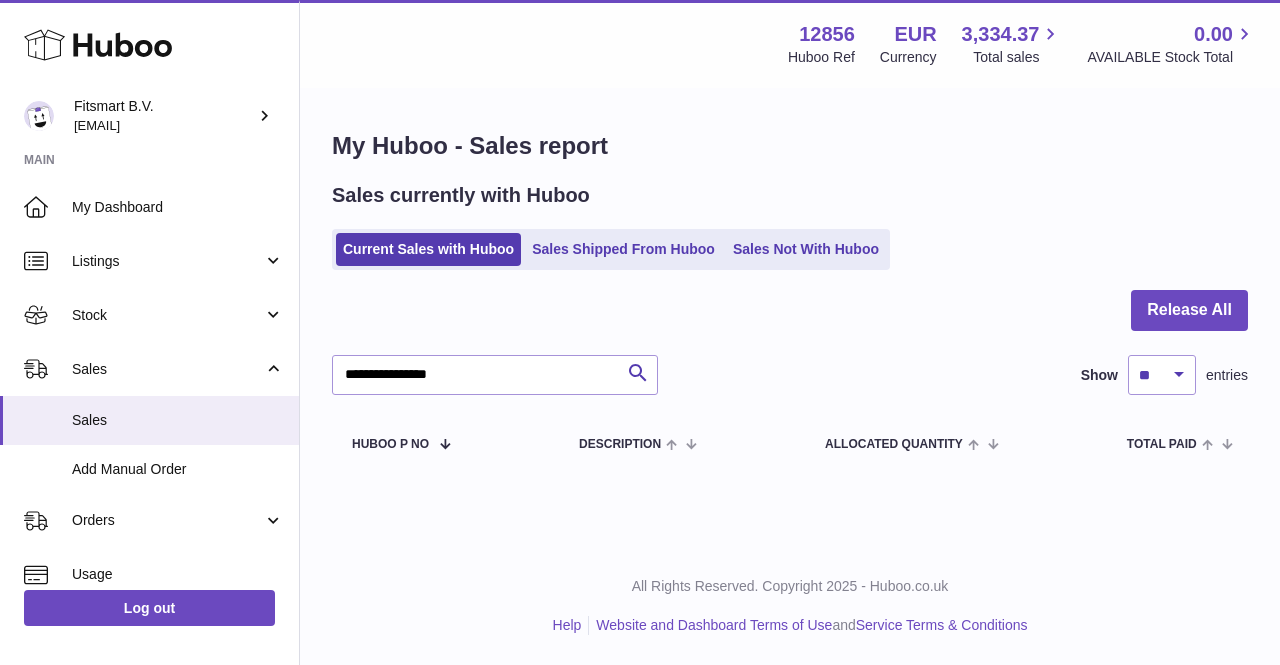 scroll, scrollTop: 0, scrollLeft: 0, axis: both 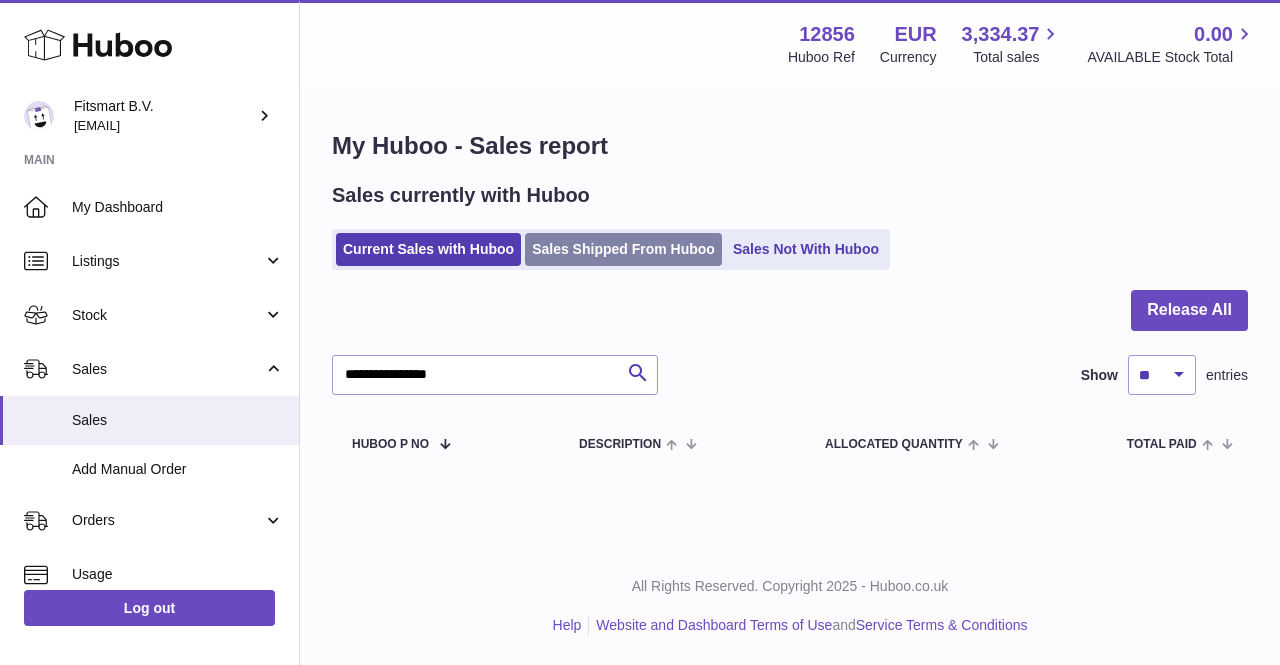 click on "Sales Shipped From Huboo" at bounding box center [623, 249] 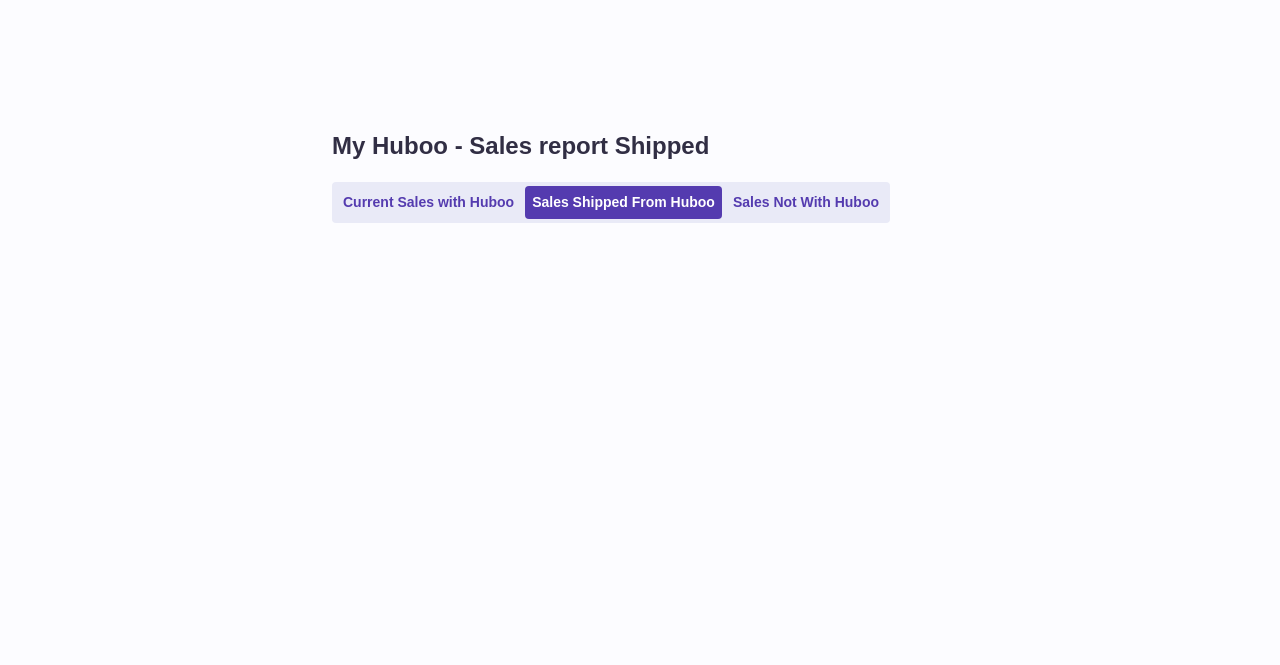 scroll, scrollTop: 0, scrollLeft: 0, axis: both 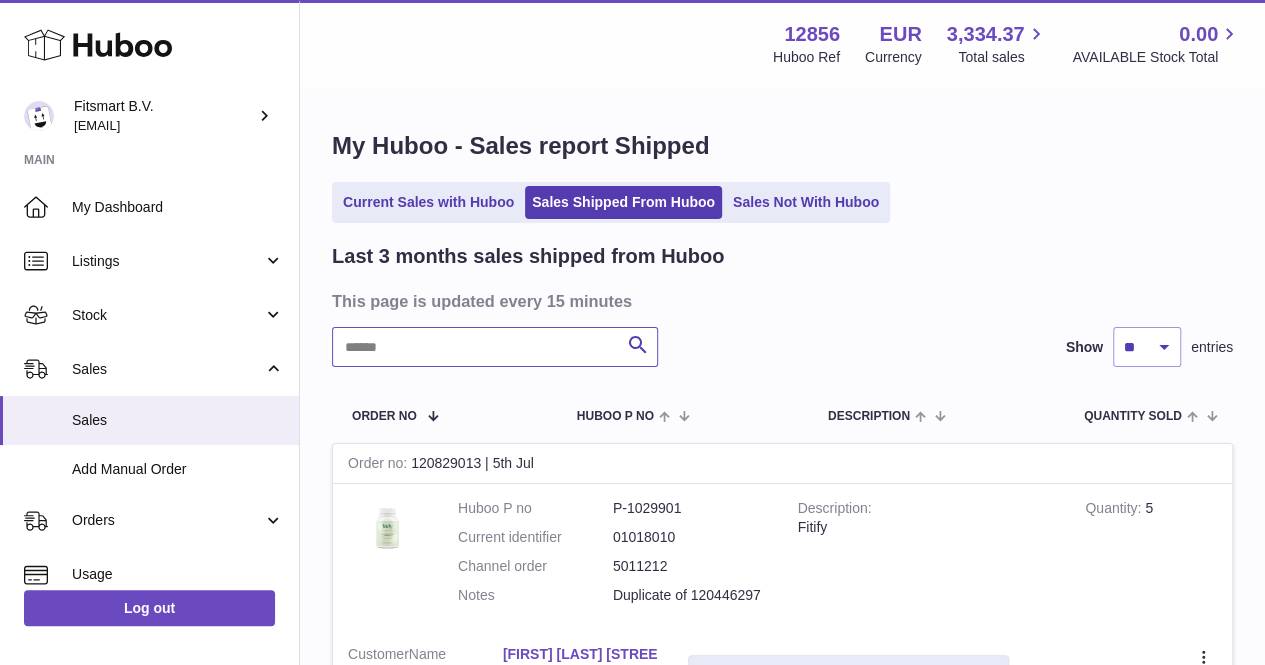click at bounding box center (495, 347) 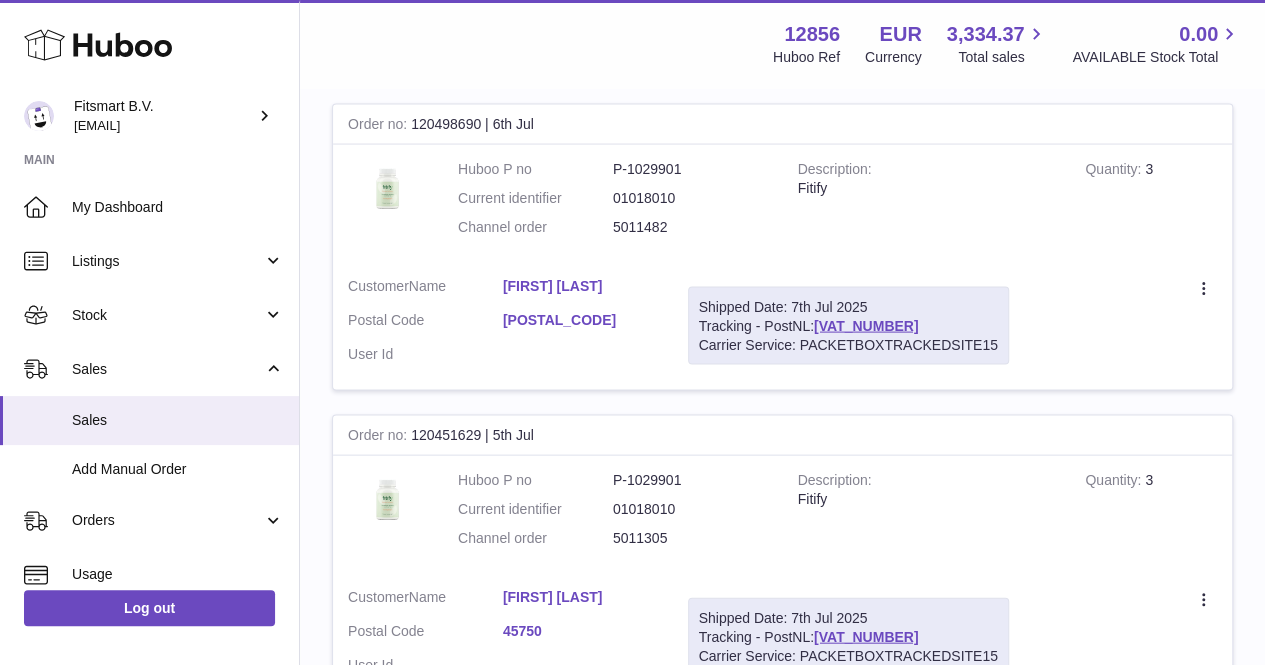 scroll, scrollTop: 1942, scrollLeft: 0, axis: vertical 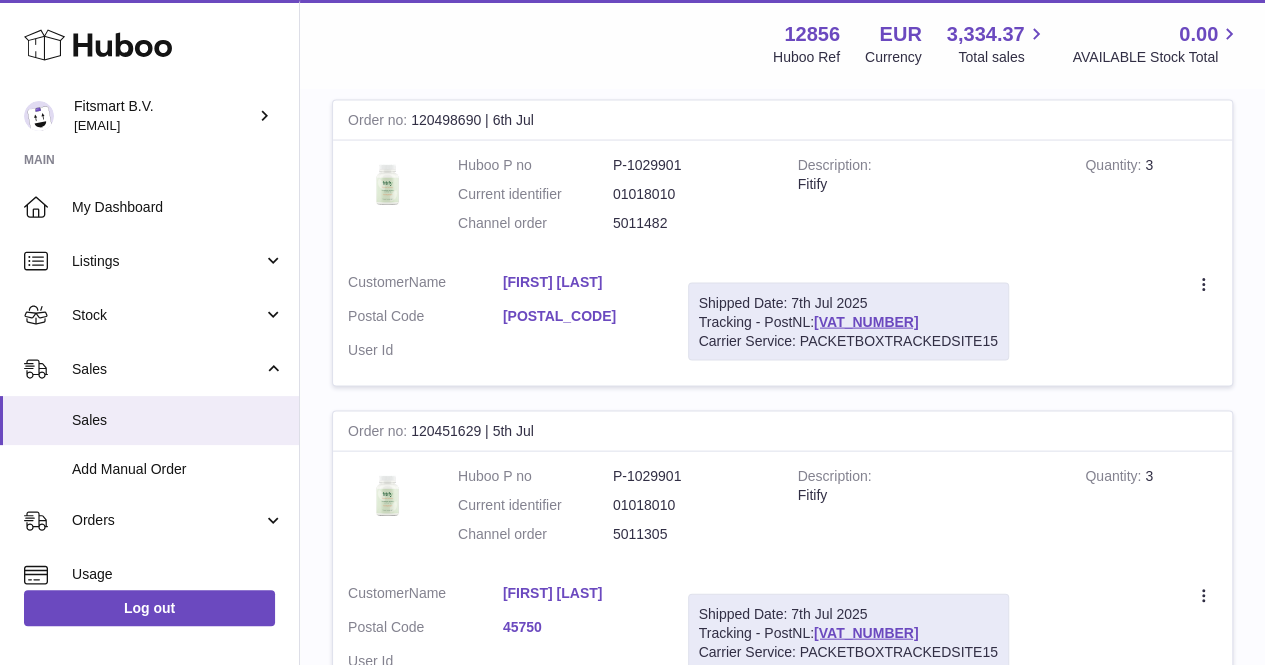 type on "******" 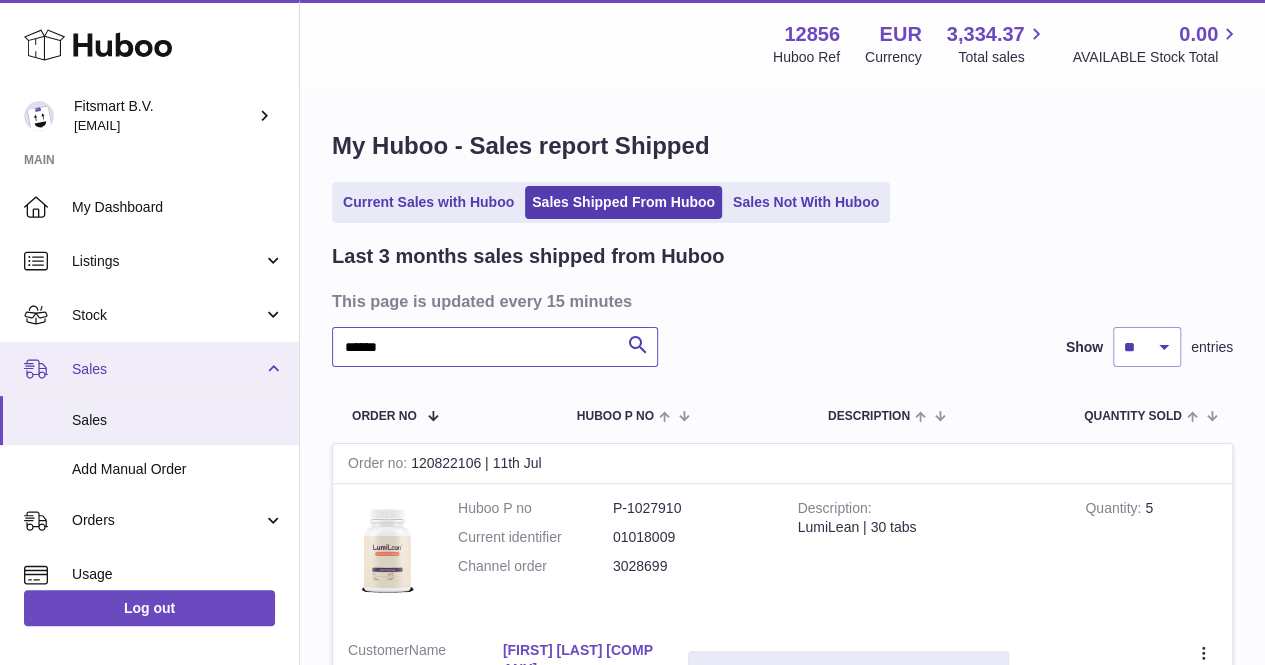 drag, startPoint x: 400, startPoint y: 351, endPoint x: 258, endPoint y: 367, distance: 142.89856 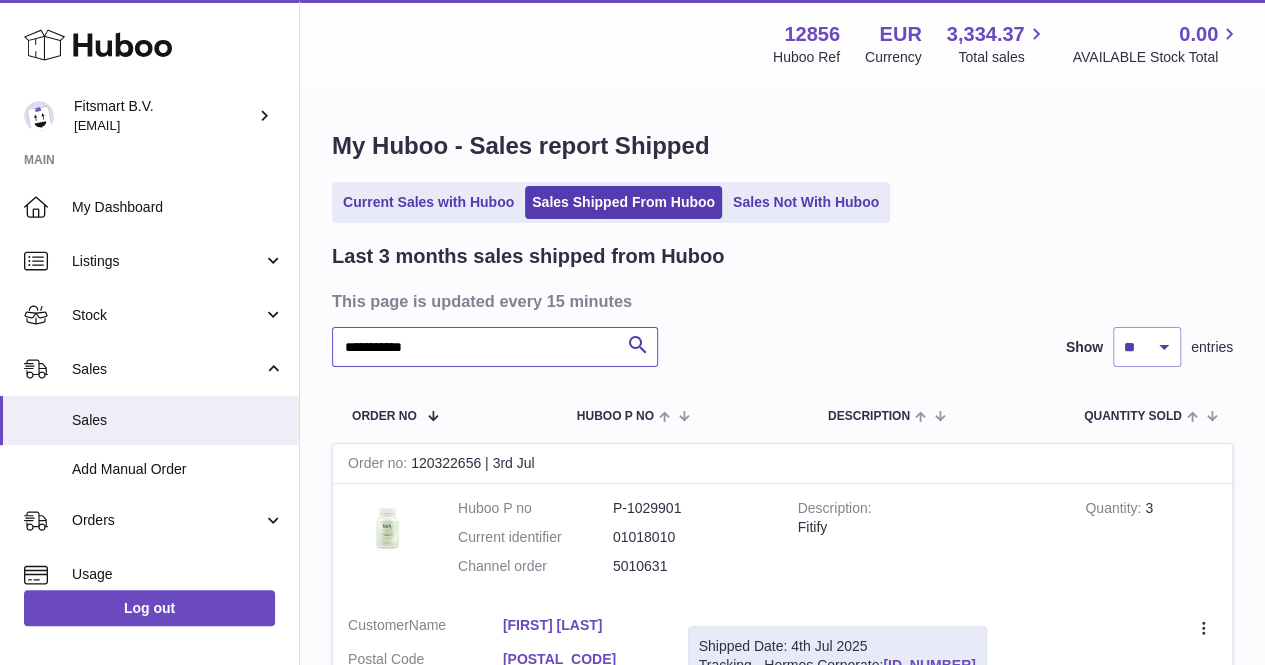 scroll, scrollTop: 140, scrollLeft: 0, axis: vertical 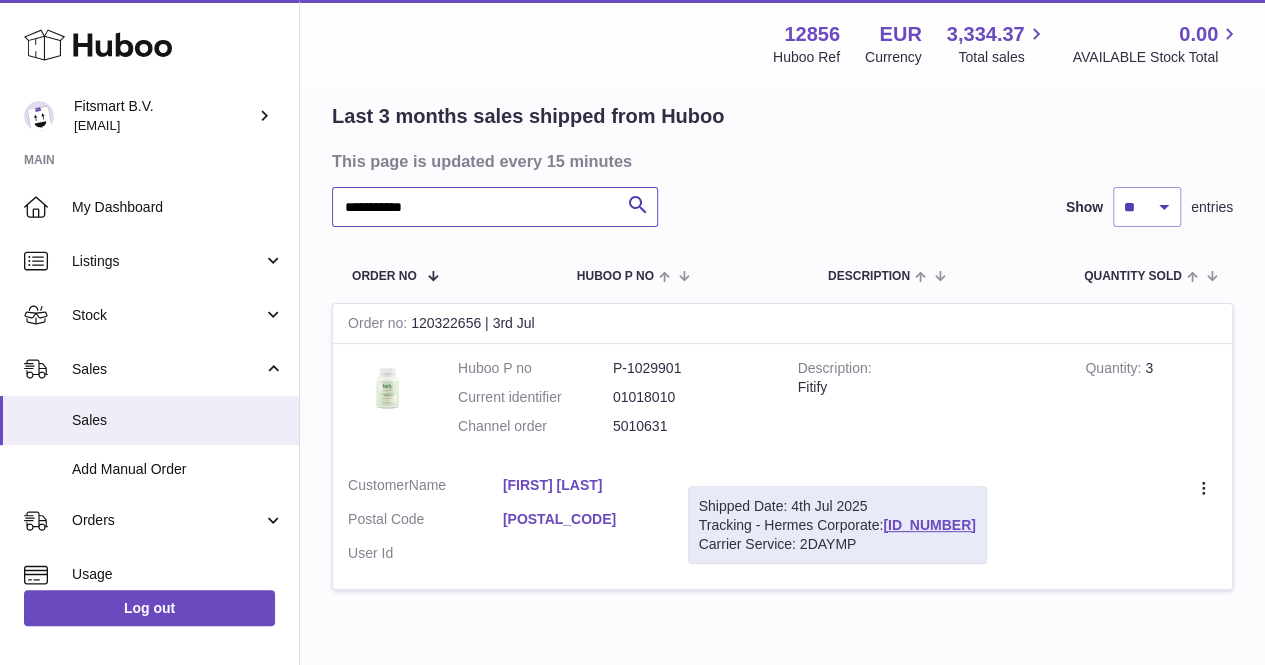 type on "**********" 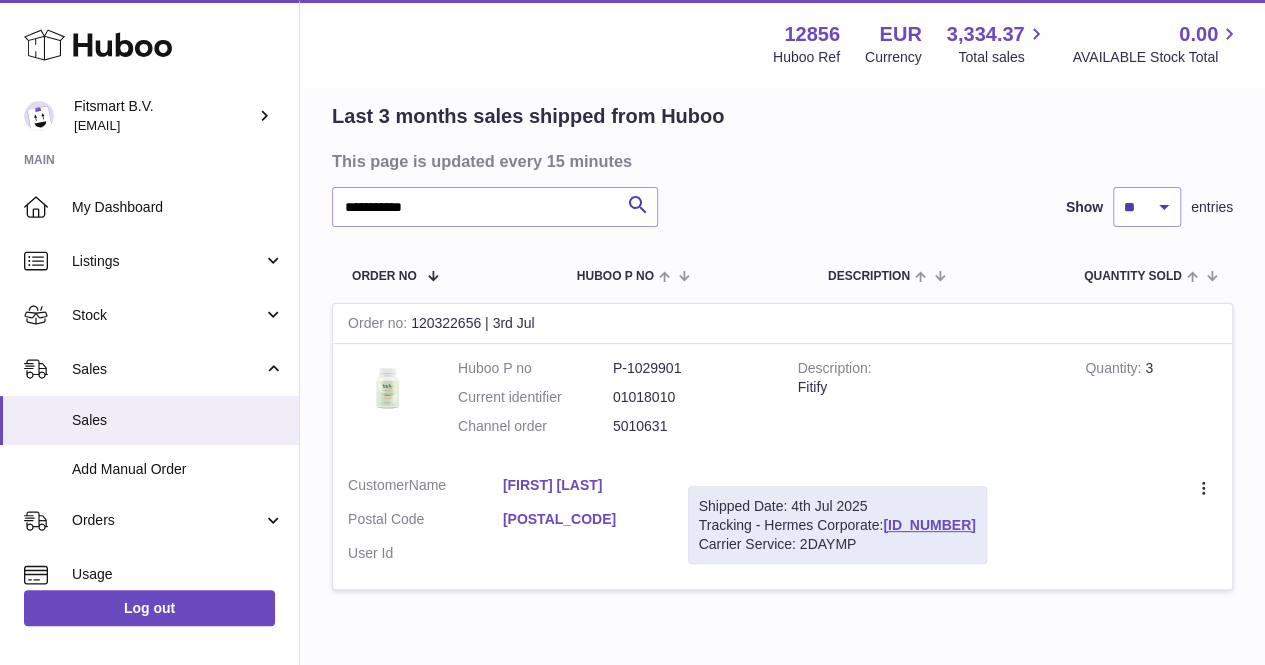 click on "[FIRST] [LAST]" at bounding box center (580, 485) 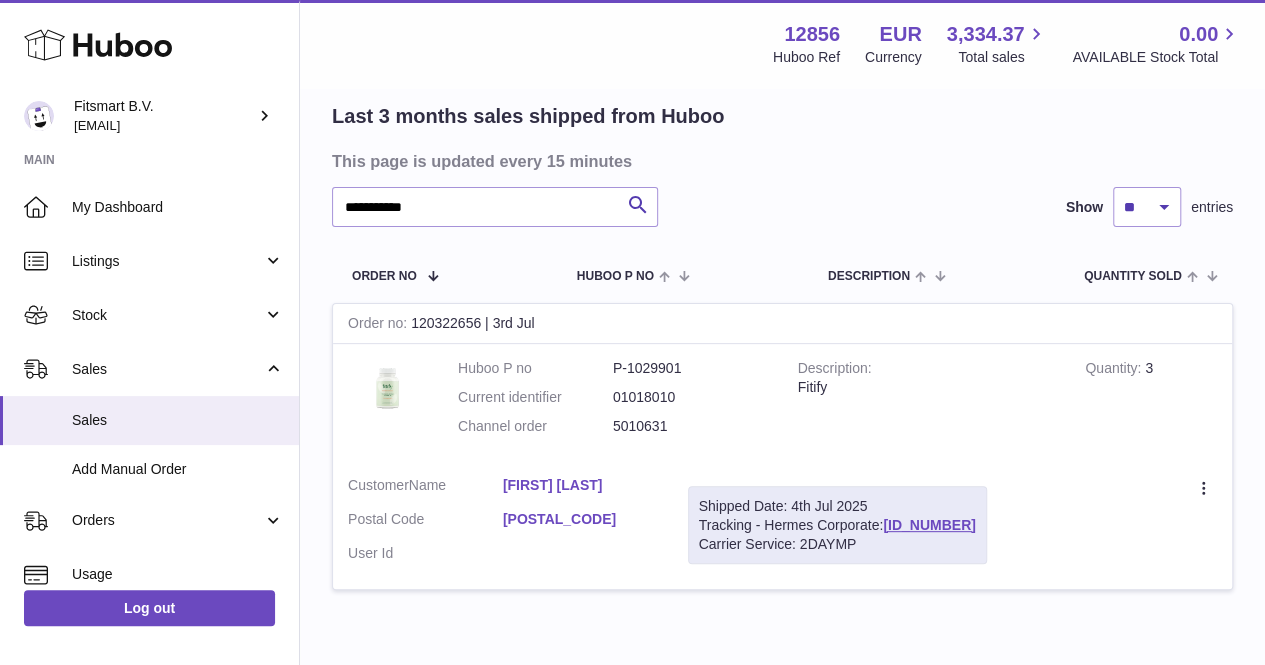 click at bounding box center [632, 332] 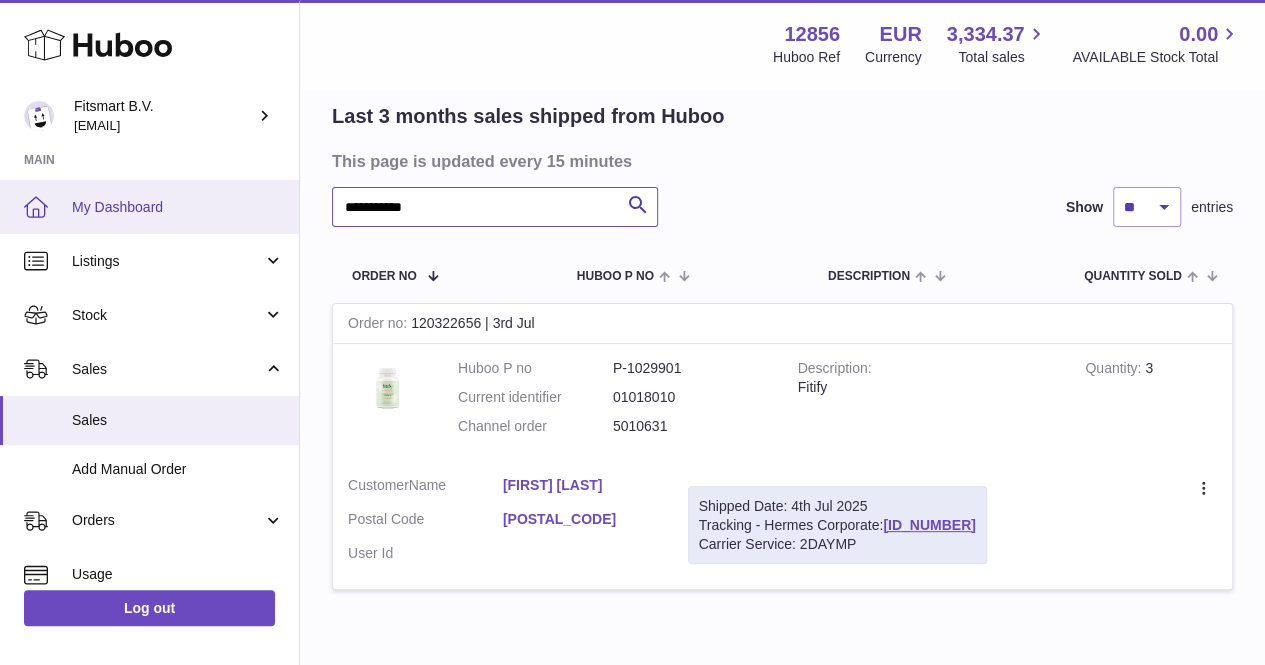 drag, startPoint x: 540, startPoint y: 222, endPoint x: 284, endPoint y: 227, distance: 256.04883 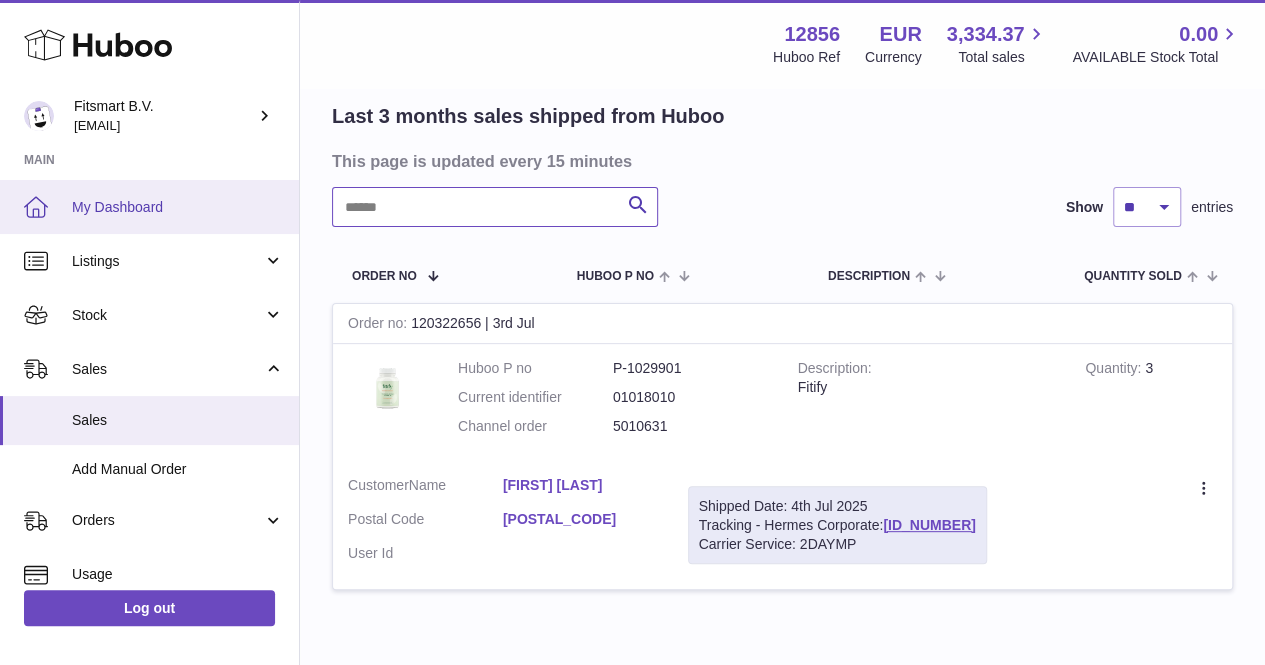 paste on "**********" 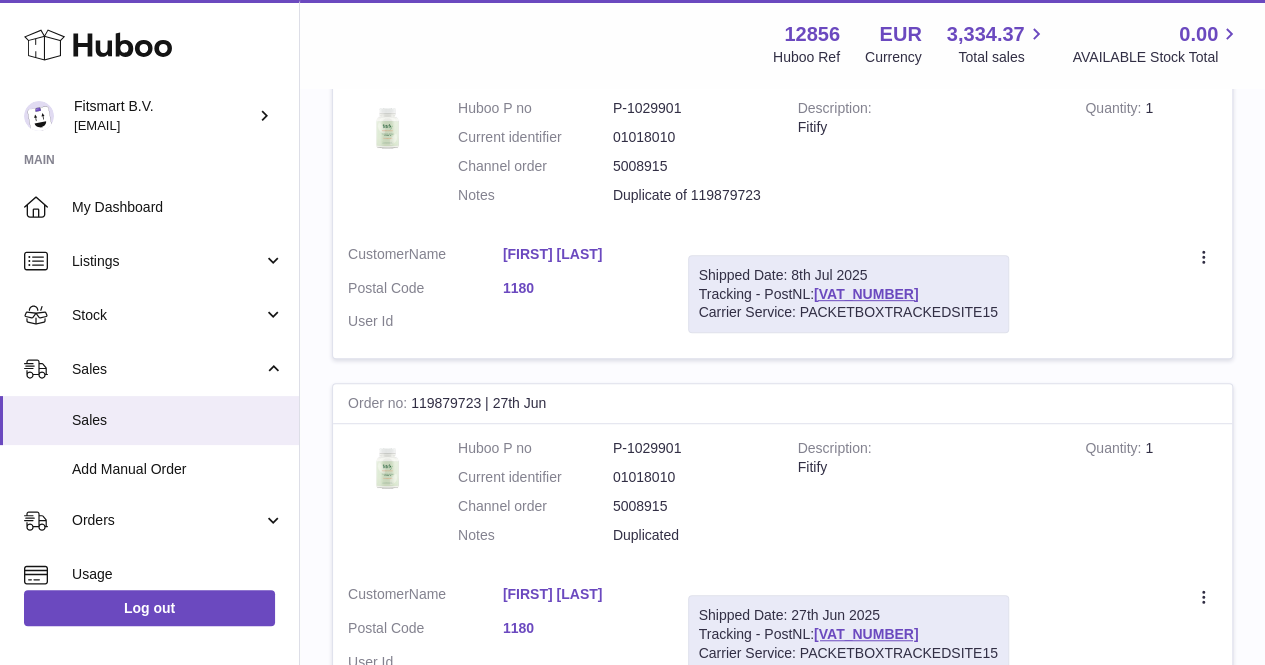 scroll, scrollTop: 401, scrollLeft: 0, axis: vertical 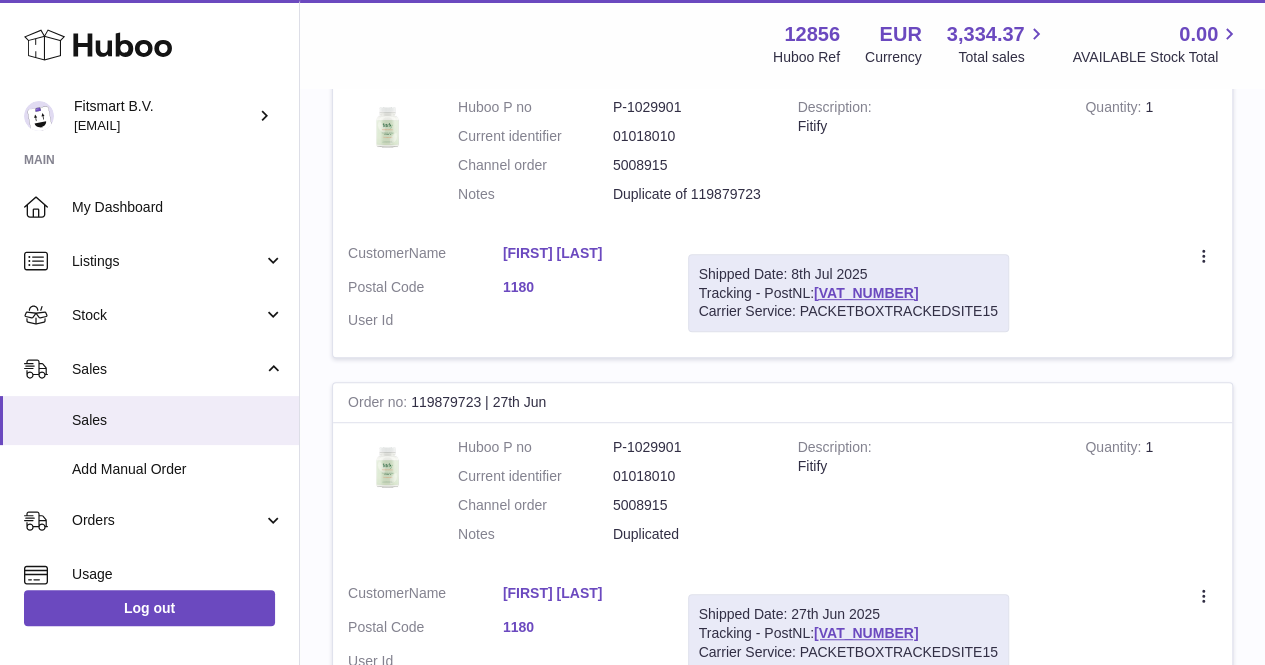 type on "**********" 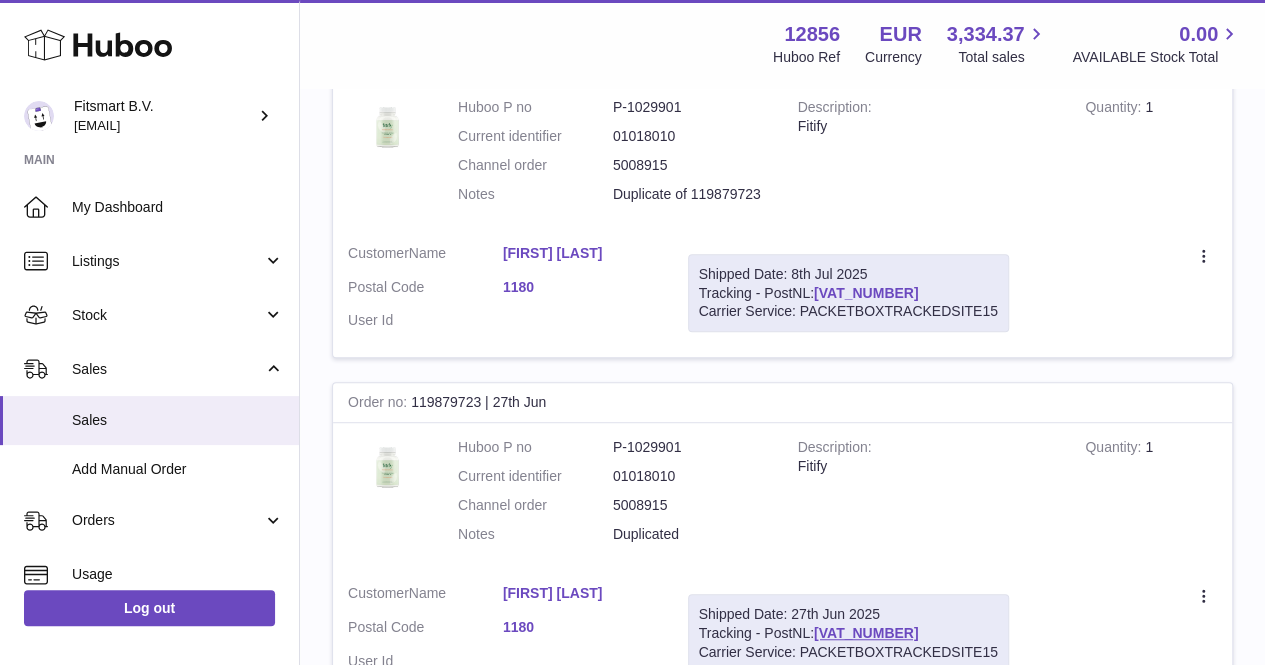 click on "[VAT_NUMBER]" at bounding box center (866, 293) 